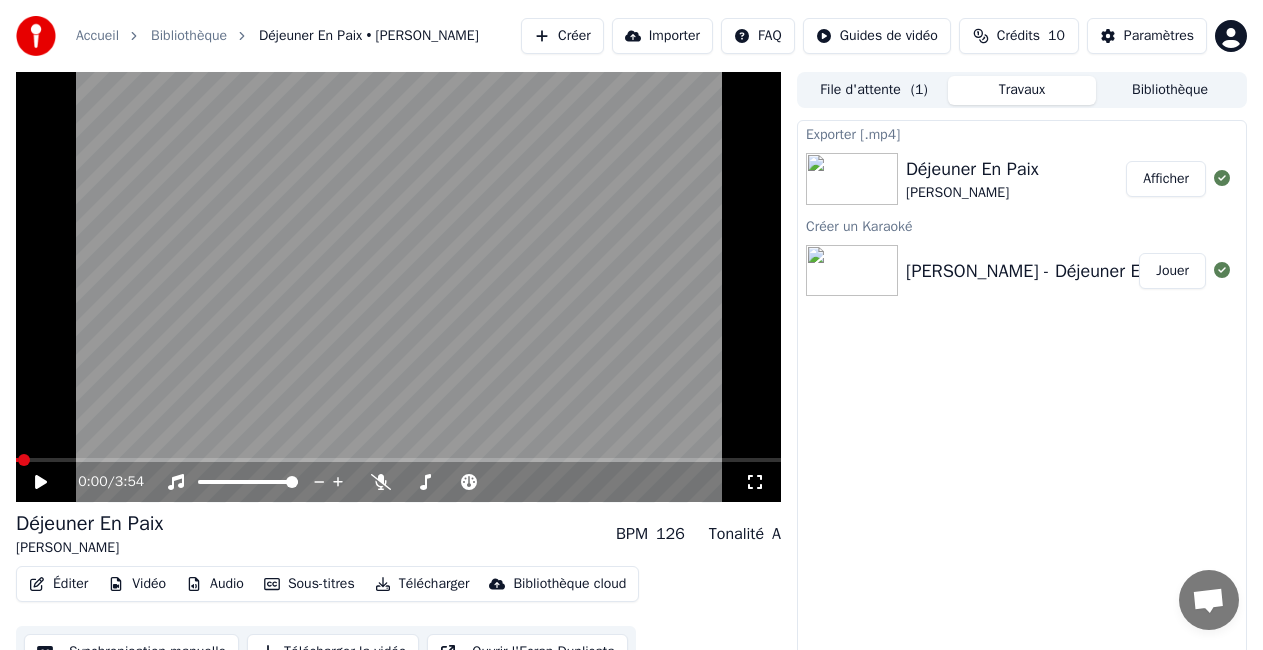 scroll, scrollTop: 28, scrollLeft: 0, axis: vertical 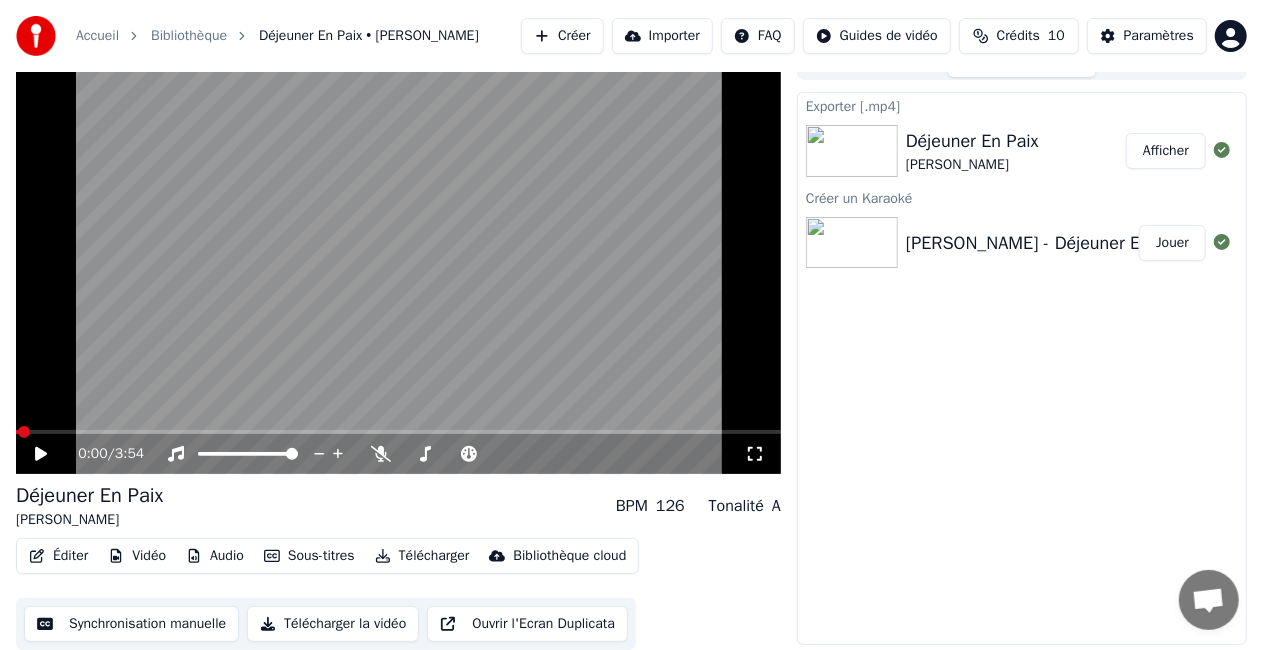 click on "Afficher" at bounding box center (1166, 151) 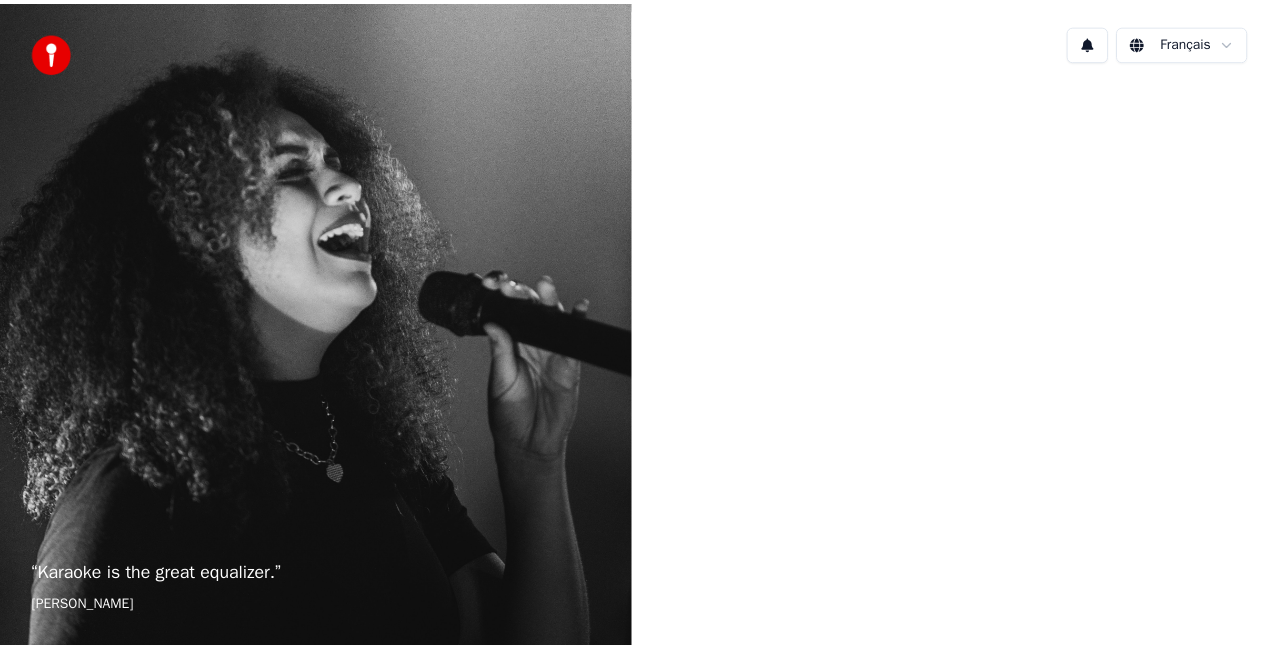 scroll, scrollTop: 0, scrollLeft: 0, axis: both 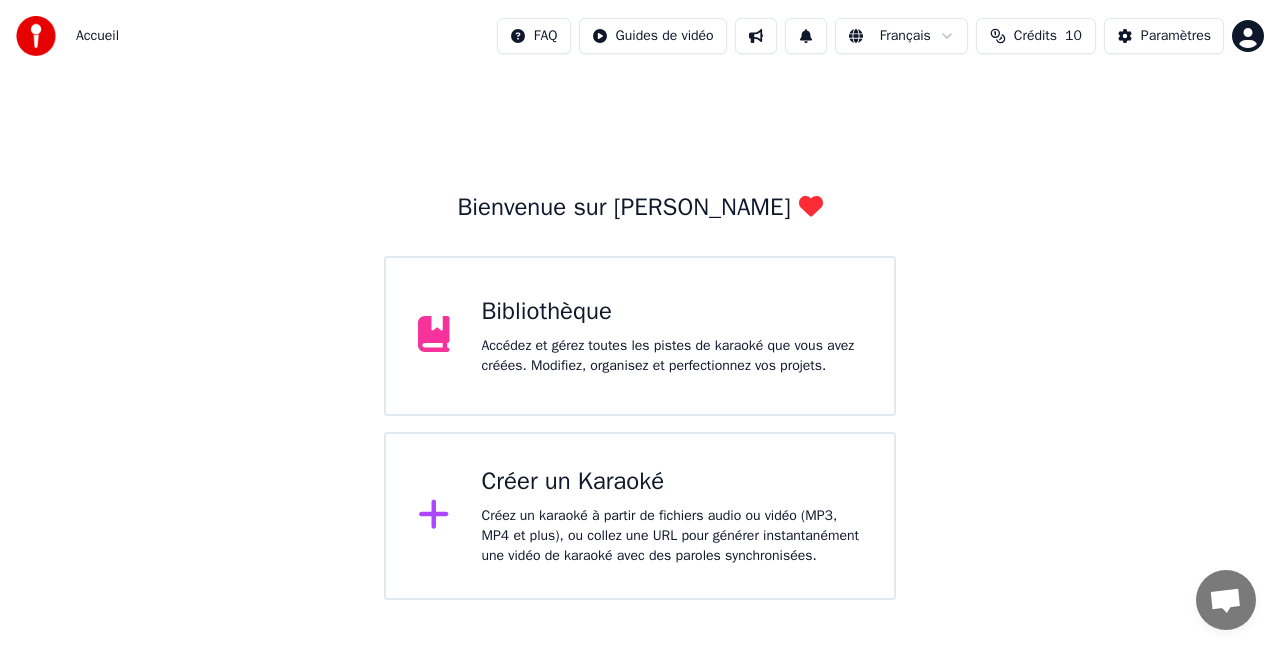click on "Accueil FAQ Guides de vidéo Français Crédits 10 Paramètres Bienvenue sur Youka Bibliothèque Accédez et gérez toutes les pistes de karaoké que vous avez créées. Modifiez, organisez et perfectionnez vos projets. Créer un Karaoké Créez un karaoké à partir de fichiers audio ou vidéo (MP3, MP4 et plus), ou collez une URL pour générer instantanément une vidéo de karaoké avec des paroles synchronisées." at bounding box center [640, 300] 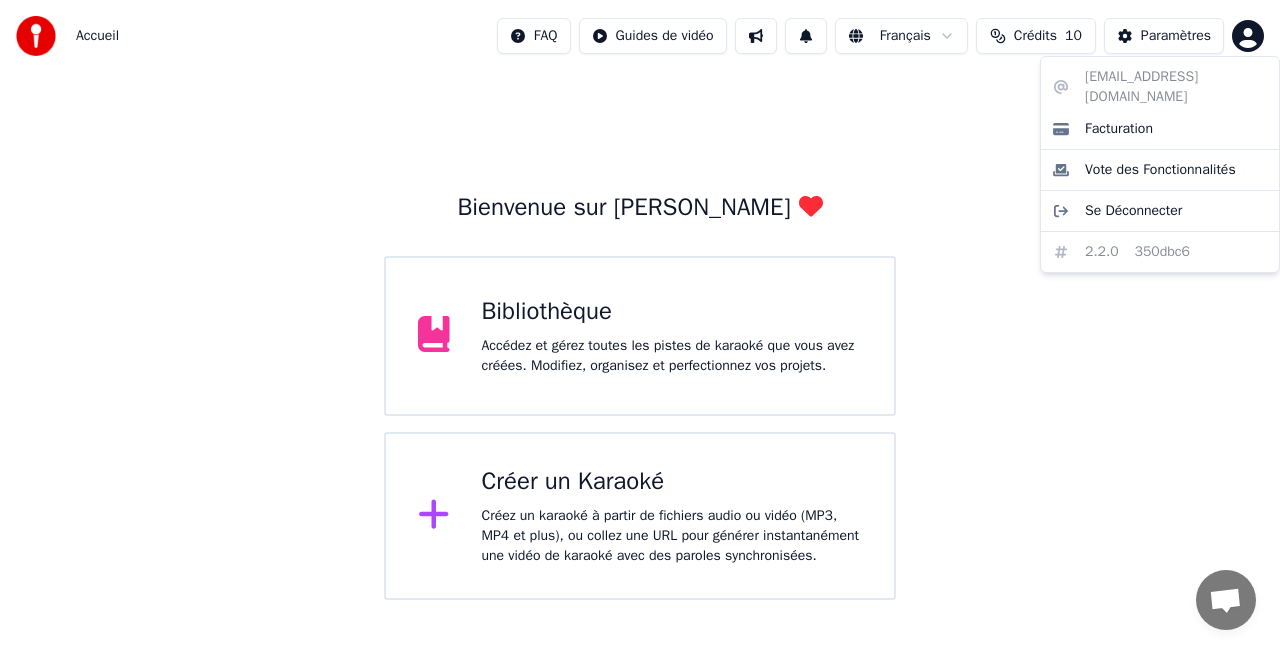 click on "Accueil FAQ Guides de vidéo Français Crédits 10 Paramètres Bienvenue sur Youka Bibliothèque Accédez et gérez toutes les pistes de karaoké que vous avez créées. Modifiez, organisez et perfectionnez vos projets. Créer un Karaoké Créez un karaoké à partir de fichiers audio ou vidéo (MP3, MP4 et plus), ou collez une URL pour générer instantanément une vidéo de karaoké avec des paroles synchronisées. [EMAIL_ADDRESS][DOMAIN_NAME] Facturation Vote des Fonctionnalités Se Déconnecter 2.2.0 350dbc6" at bounding box center [640, 300] 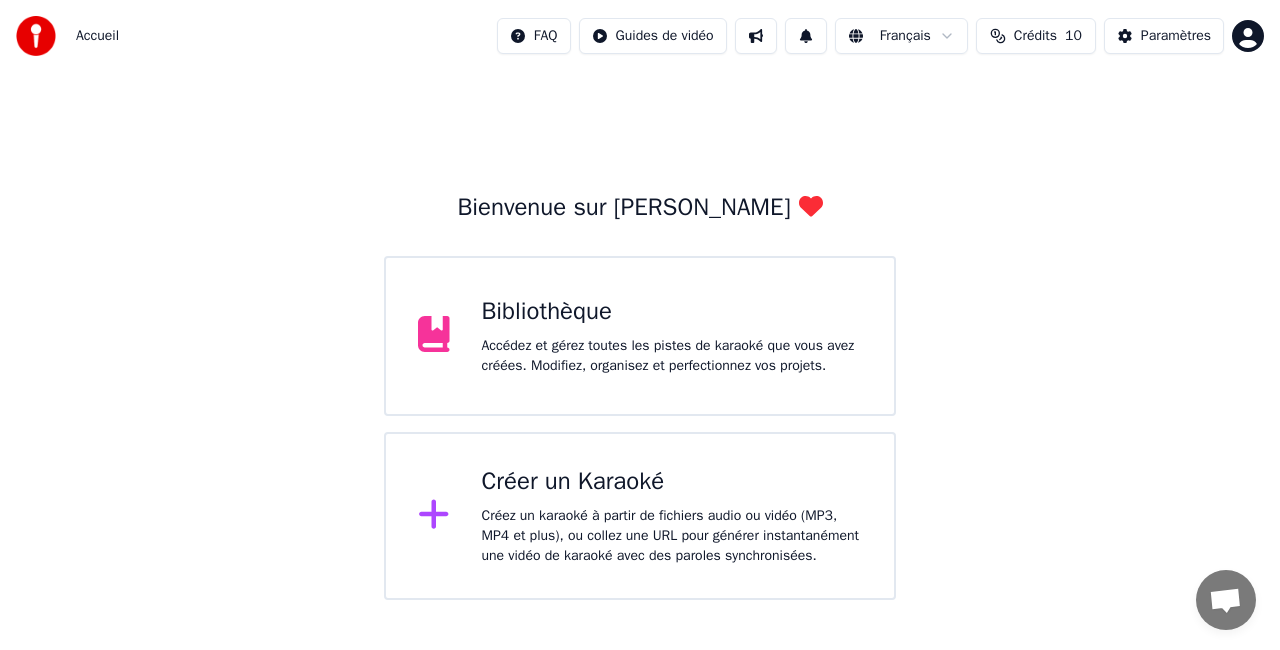 click on "Accédez et gérez toutes les pistes de karaoké que vous avez créées. Modifiez, organisez et perfectionnez vos projets." at bounding box center (672, 356) 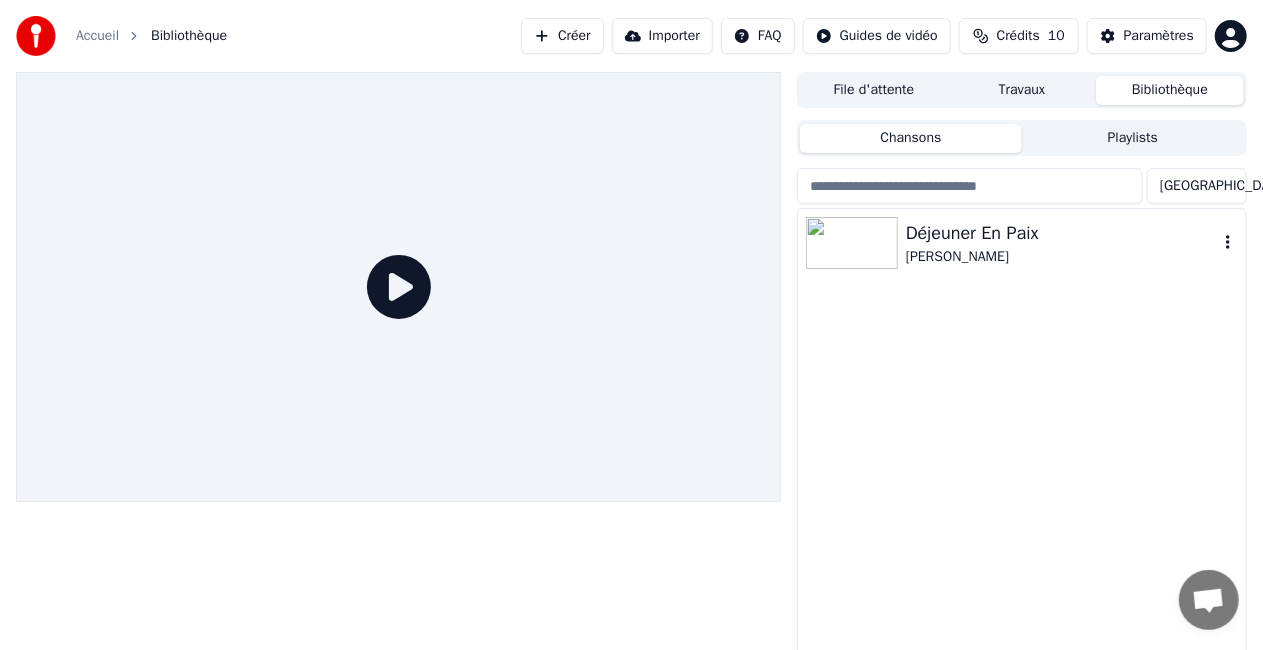 click on "Déjeuner En Paix [PERSON_NAME]" at bounding box center (1022, 243) 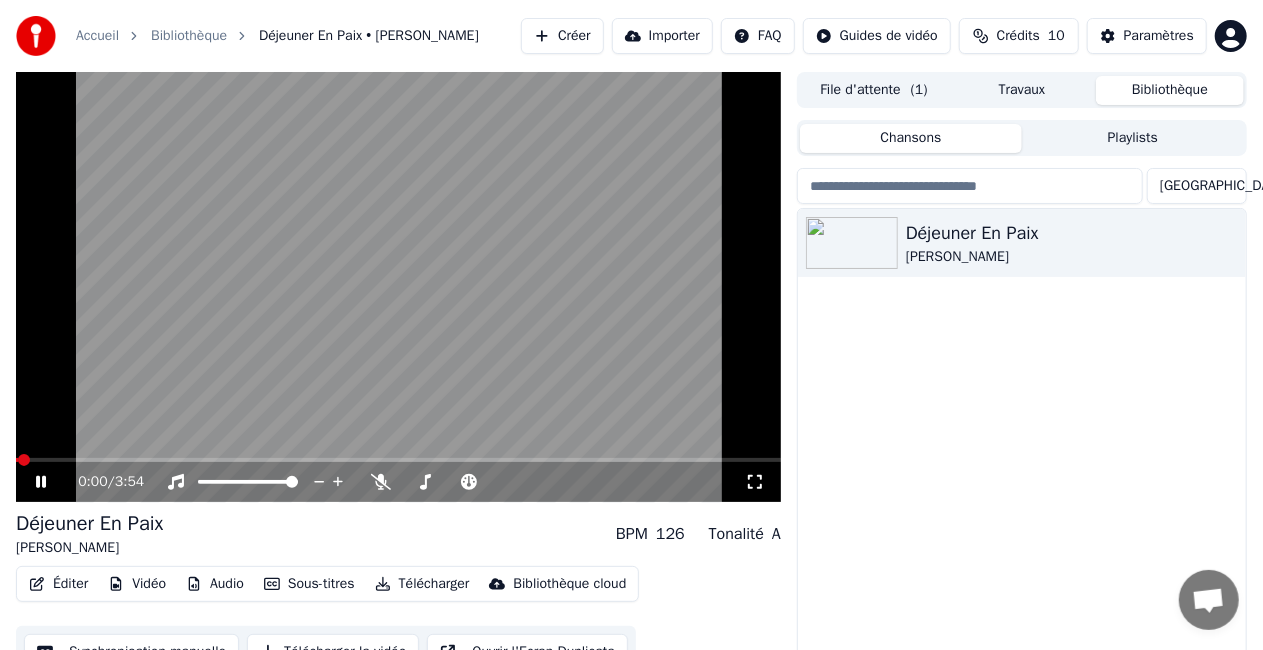 scroll, scrollTop: 45, scrollLeft: 0, axis: vertical 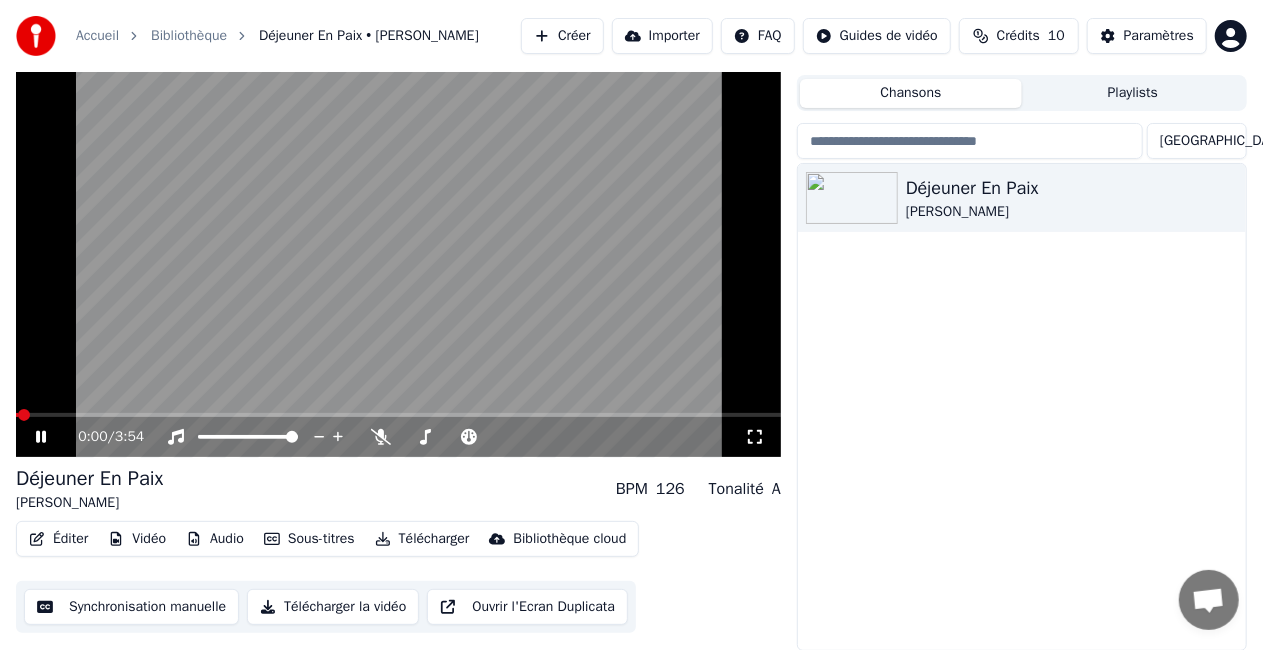 click on "Synchronisation manuelle" at bounding box center (131, 607) 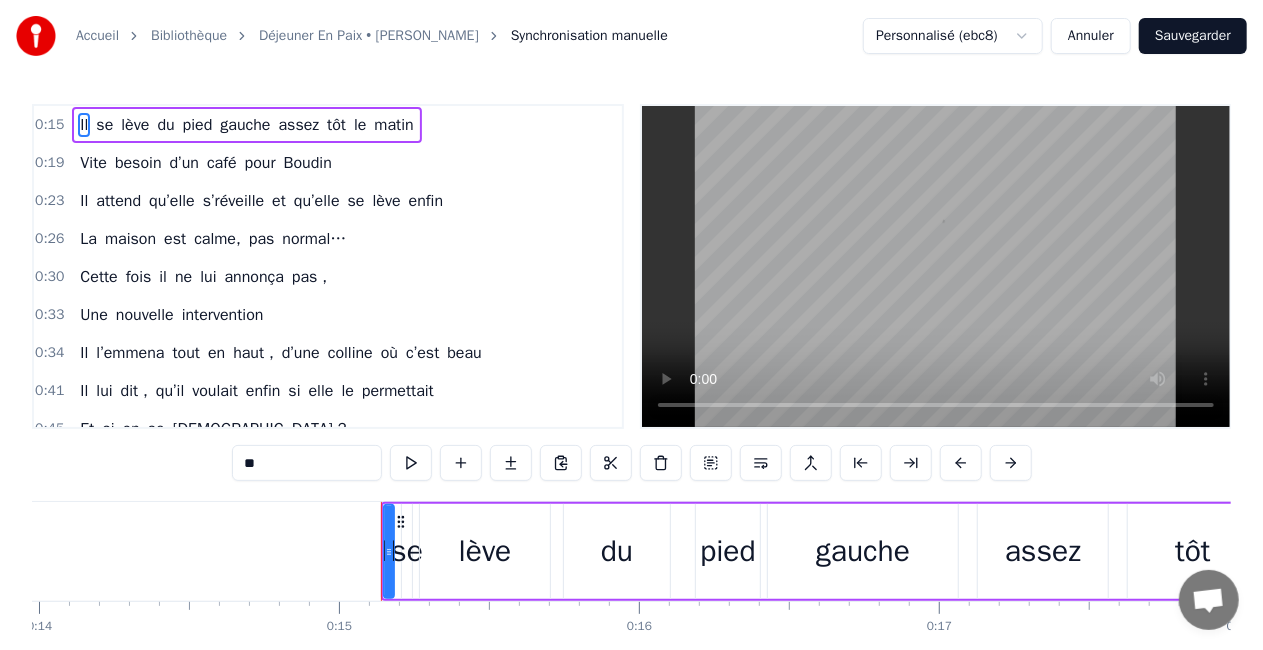 scroll, scrollTop: 0, scrollLeft: 4442, axis: horizontal 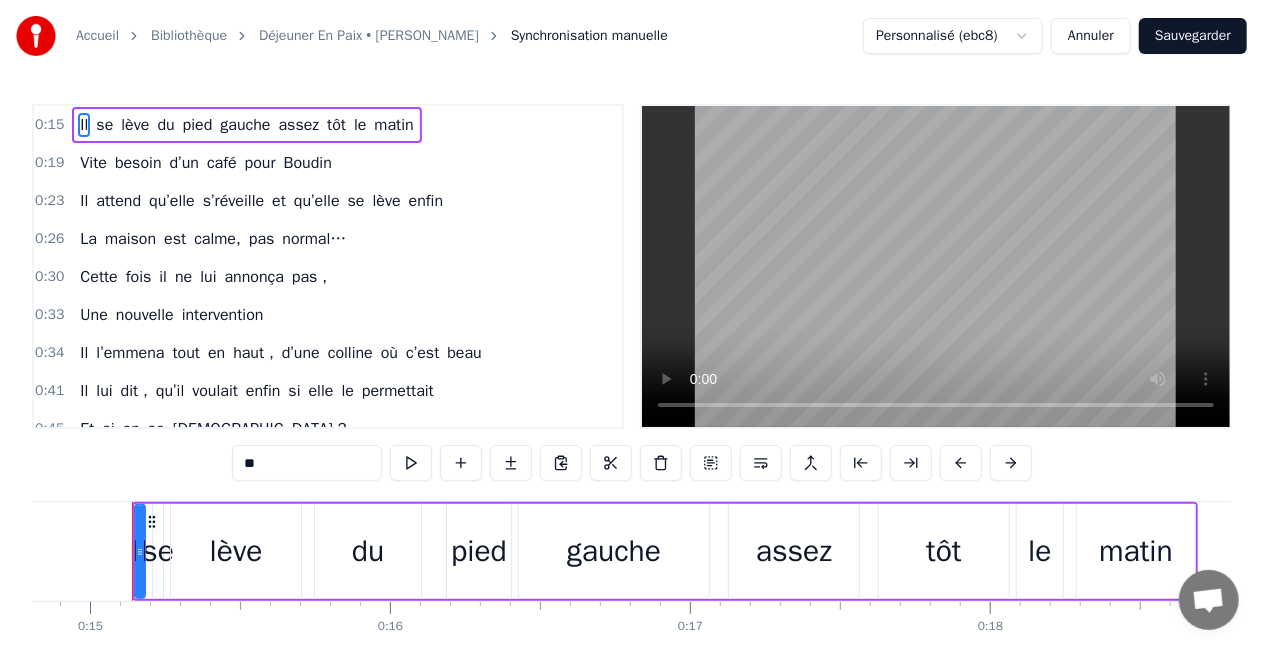 click on "Il se lève du pied gauche assez tôt le matin Vite besoin d’un café pour Boudin Il attend qu’elle s’réveille et qu’elle se lève enfin La maison est calme, pas normal… Cette fois il ne lui annonça pas , Une nouvelle intervention Il l’emmena tout en haut , d’une colline où c’est beau Il lui dit , qu’il voulait enfin si elle le permettait Et si on se mariait  ? Et si on se mariait  ? 10 ans maintenant, qu’ils se se sont rencontrés Grâce à l’aide d’une épatante kiné Un gros mal de dos, un genou qui vieillit On peut lui dire un gros bravo tout d' même Elle prend son vin blanc en riant, c’est bientôt elle, la reine 40 ans, deux enfants ,il était grand temps quand même  ! qu’il lui dise , qu’il voulait enfin si elle le permettait Et si on se mariait  ? Si on se mariait  ? Ooooohhh si on se mariait  ? Aujourd’hui c’est samedi on est tous réunis.. Très belle journée passée tous ensemble Crois- tu qu'ils sont surpris ? demandons nous soudain Referont- ils un bébé" at bounding box center (30697, 551) 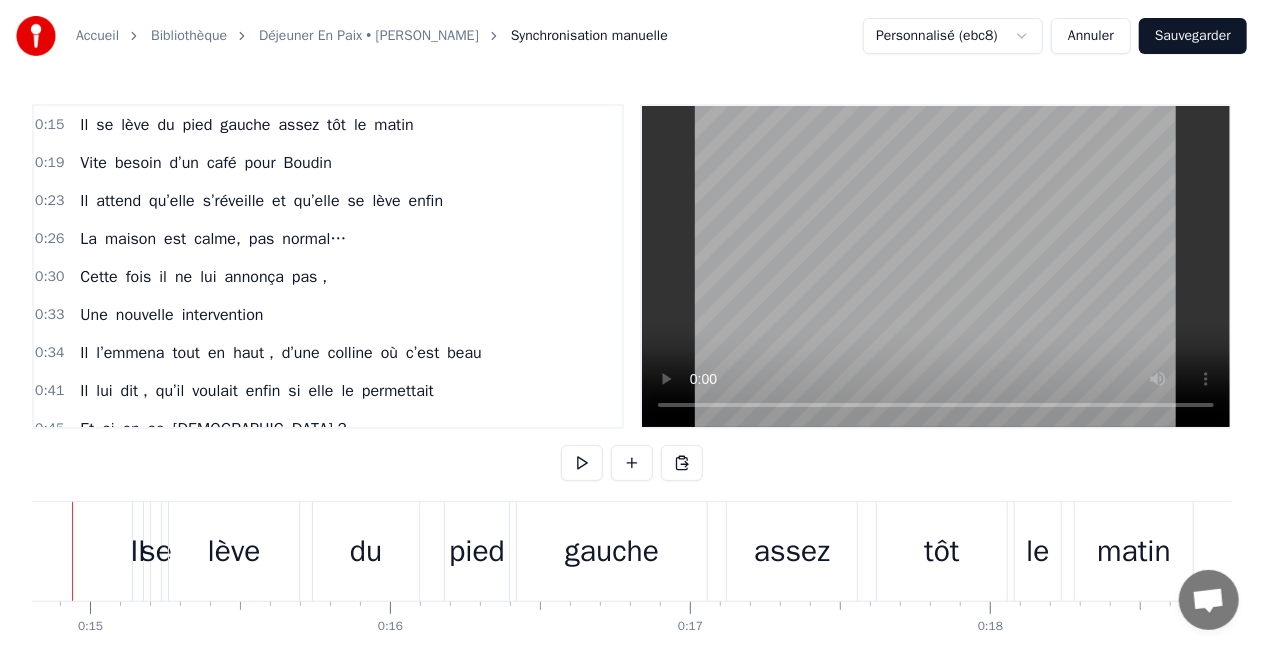scroll, scrollTop: 0, scrollLeft: 4382, axis: horizontal 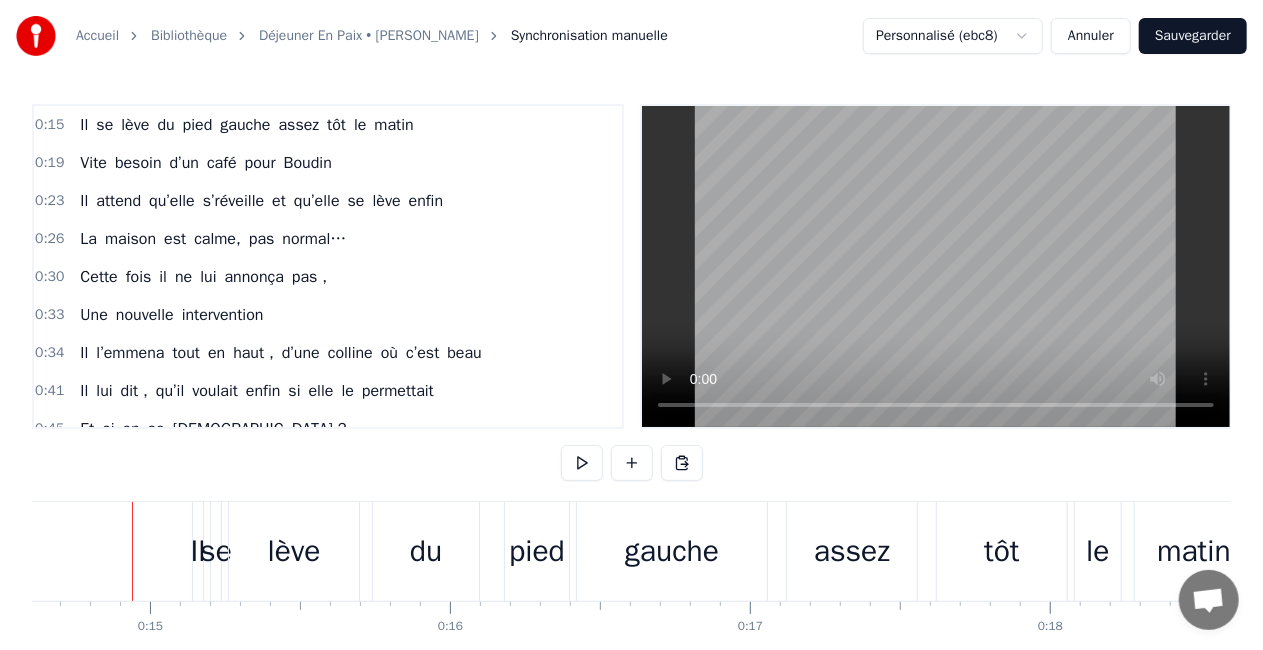 click on "Il" at bounding box center (198, 551) 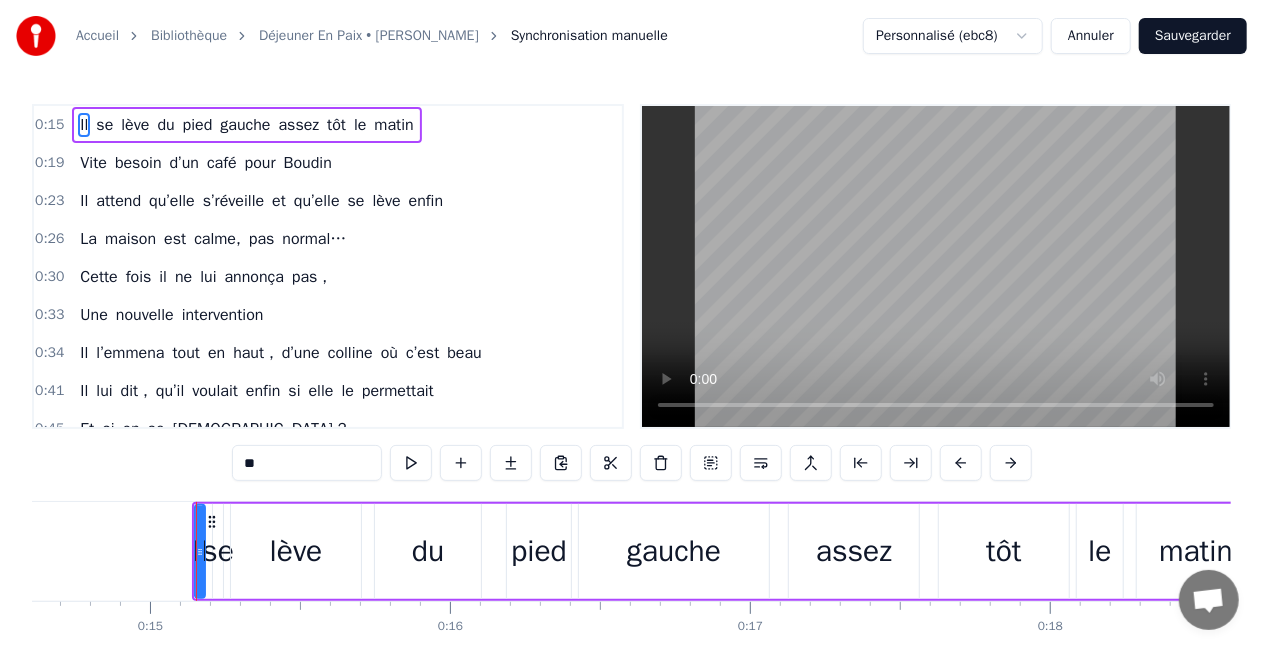 click on "Il se lève du pied gauche assez tôt le matin Vite besoin d’un café pour Boudin Il attend qu’elle s’réveille et qu’elle se lève enfin La maison est calme, pas normal… Cette fois il ne lui annonça pas , Une nouvelle intervention Il l’emmena tout en haut , d’une colline où c’est beau Il lui dit , qu’il voulait enfin si elle le permettait Et si on se mariait  ? Et si on se mariait  ? 10 ans maintenant, qu’ils se se sont rencontrés Grâce à l’aide d’une épatante kiné Un gros mal de dos, un genou qui vieillit On peut lui dire un gros bravo tout d' même Elle prend son vin blanc en riant, c’est bientôt elle, la reine 40 ans, deux enfants ,il était grand temps quand même  ! qu’il lui dise , qu’il voulait enfin si elle le permettait Et si on se mariait  ? Si on se mariait  ? Ooooohhh si on se mariait  ? Aujourd’hui c’est samedi on est tous réunis.. Très belle journée passée tous ensemble Crois- tu qu'ils sont surpris ? demandons nous soudain Referont- ils un bébé" at bounding box center (30757, 551) 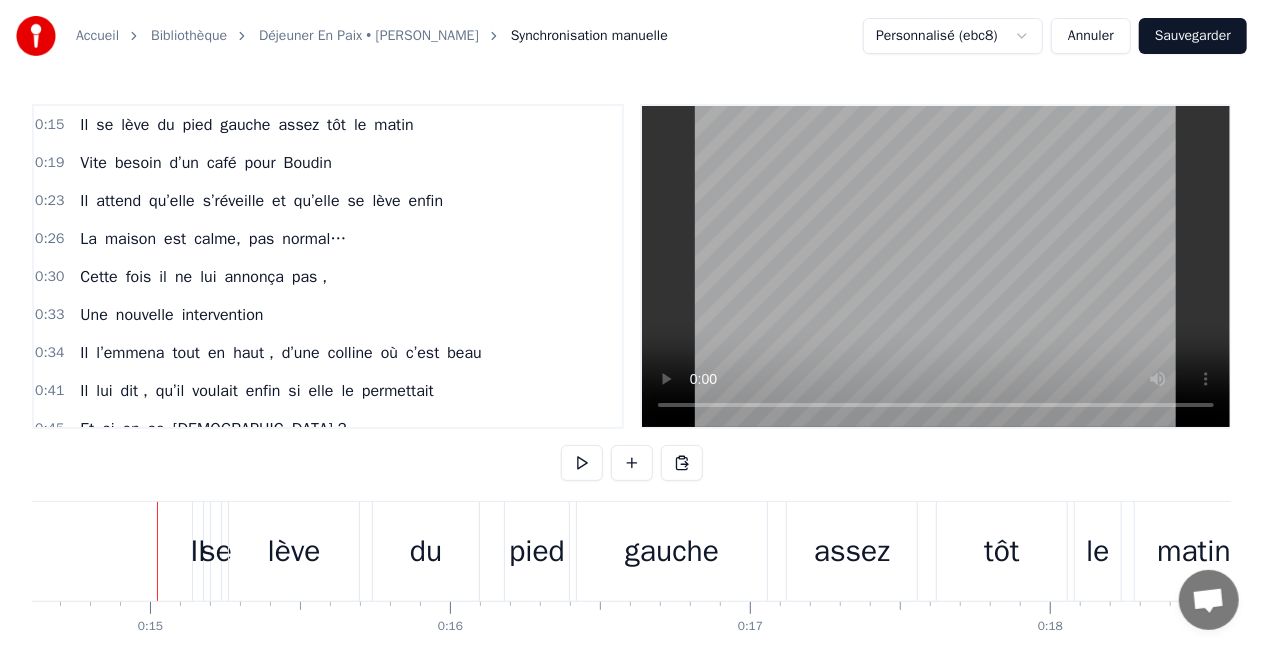 click on "Il se lève du pied gauche assez tôt le matin Vite besoin d’un café pour Boudin Il attend qu’elle s’réveille et qu’elle se lève enfin La maison est calme, pas normal… Cette fois il ne lui annonça pas , Une nouvelle intervention Il l’emmena tout en haut , d’une colline où c’est beau Il lui dit , qu’il voulait enfin si elle le permettait Et si on se mariait  ? Et si on se mariait  ? 10 ans maintenant, qu’ils se se sont rencontrés Grâce à l’aide d’une épatante kiné Un gros mal de dos, un genou qui vieillit On peut lui dire un gros bravo tout d' même Elle prend son vin blanc en riant, c’est bientôt elle, la reine 40 ans, deux enfants ,il était grand temps quand même  ! qu’il lui dise , qu’il voulait enfin si elle le permettait Et si on se mariait  ? Si on se mariait  ? Ooooohhh si on se mariait  ? Aujourd’hui c’est samedi on est tous réunis.. Très belle journée passée tous ensemble Crois- tu qu'ils sont surpris ? demandons nous soudain Referont- ils un bébé" at bounding box center (30757, 551) 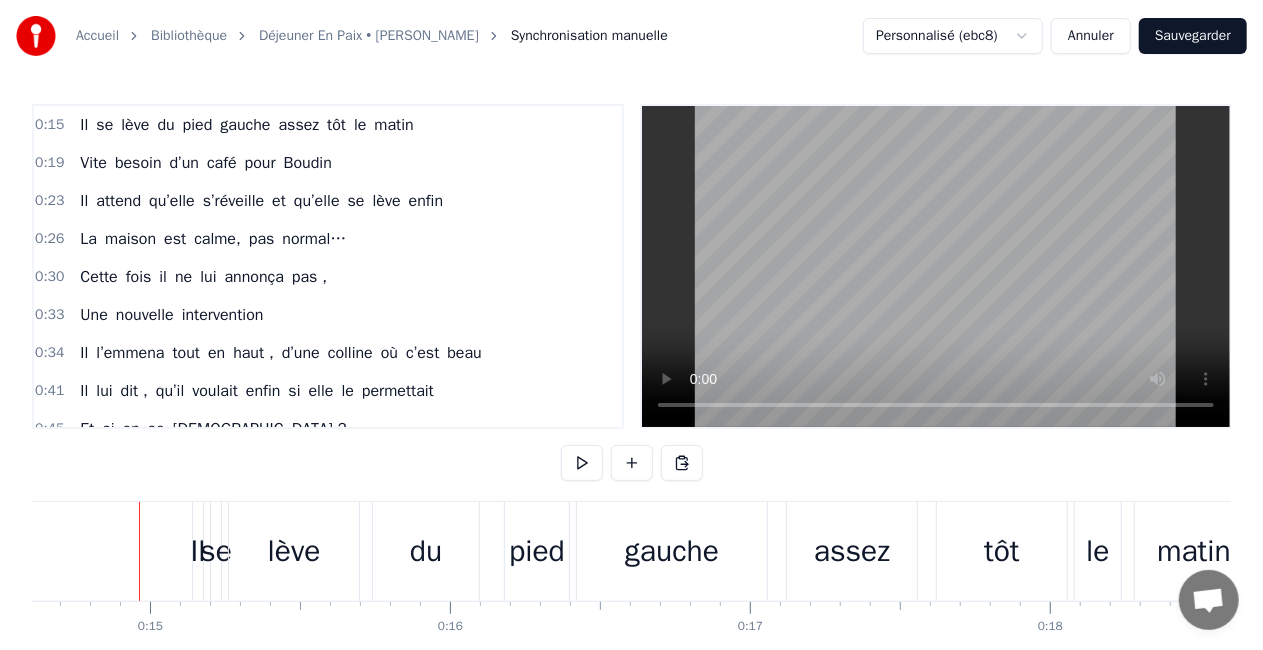 click on "Il" at bounding box center [198, 551] 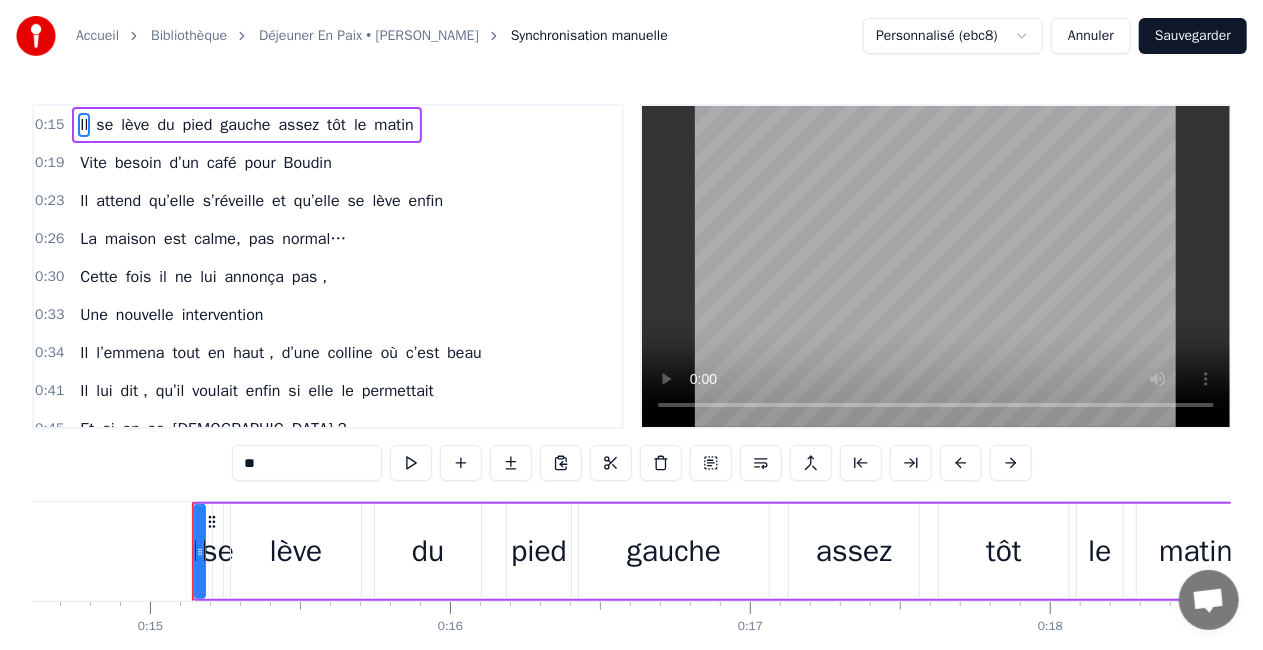 click on "Il se lève du pied gauche assez tôt le matin Vite besoin d’un café pour Boudin Il attend qu’elle s’réveille et qu’elle se lève enfin La maison est calme, pas normal… Cette fois il ne lui annonça pas , Une nouvelle intervention Il l’emmena tout en haut , d’une colline où c’est beau Il lui dit , qu’il voulait enfin si elle le permettait Et si on se mariait  ? Et si on se mariait  ? 10 ans maintenant, qu’ils se se sont rencontrés Grâce à l’aide d’une épatante kiné Un gros mal de dos, un genou qui vieillit On peut lui dire un gros bravo tout d' même Elle prend son vin blanc en riant, c’est bientôt elle, la reine 40 ans, deux enfants ,il était grand temps quand même  ! qu’il lui dise , qu’il voulait enfin si elle le permettait Et si on se mariait  ? Si on se mariait  ? Ooooohhh si on se mariait  ? Aujourd’hui c’est samedi on est tous réunis.. Très belle journée passée tous ensemble Crois- tu qu'ils sont surpris ? demandons nous soudain Referont- ils un bébé" at bounding box center [30757, 551] 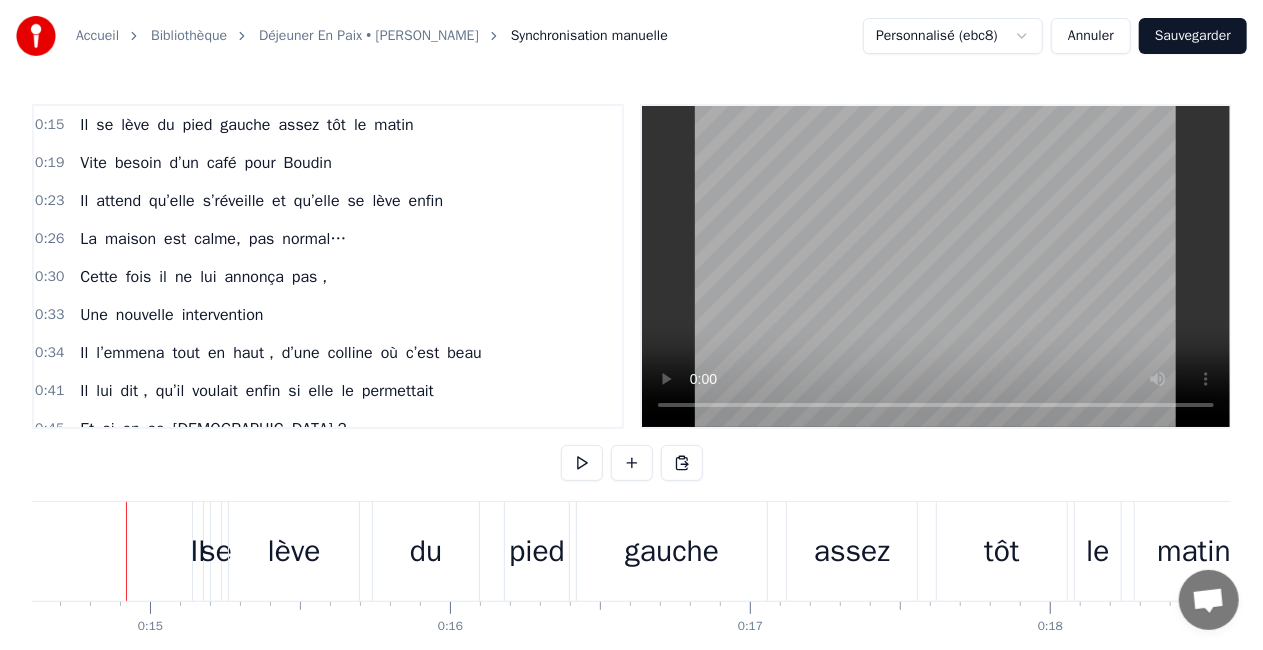 click on "Il" at bounding box center (198, 551) 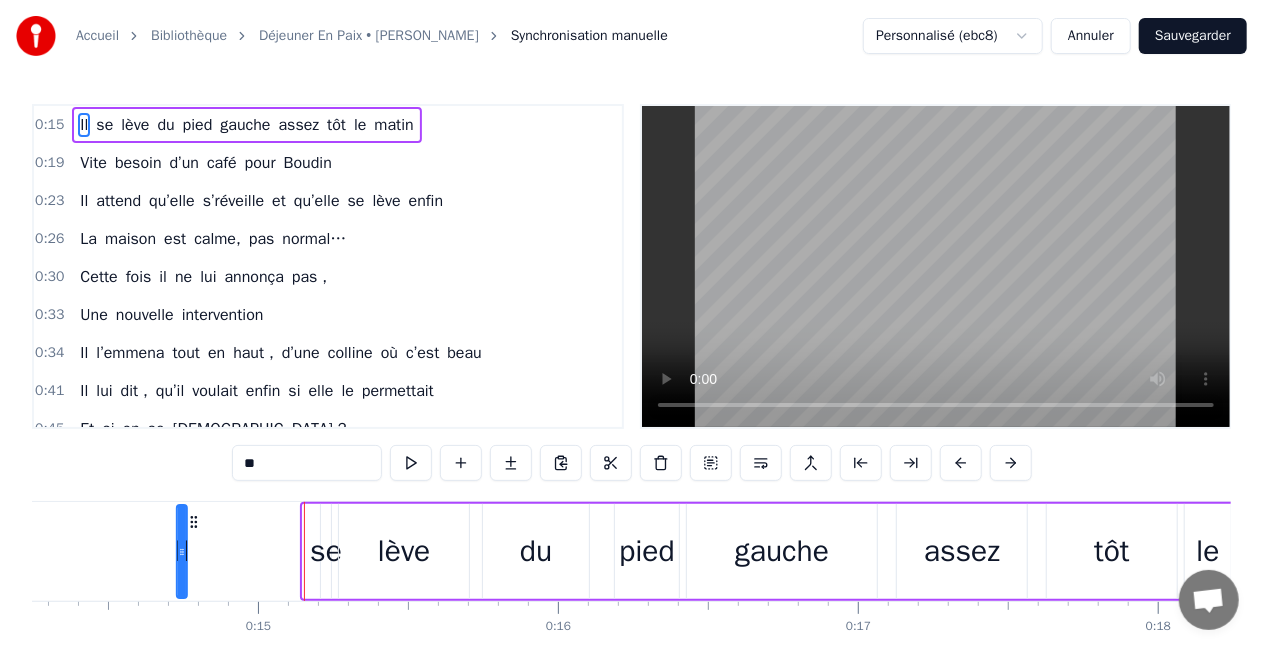 drag, startPoint x: 210, startPoint y: 518, endPoint x: 172, endPoint y: 518, distance: 38 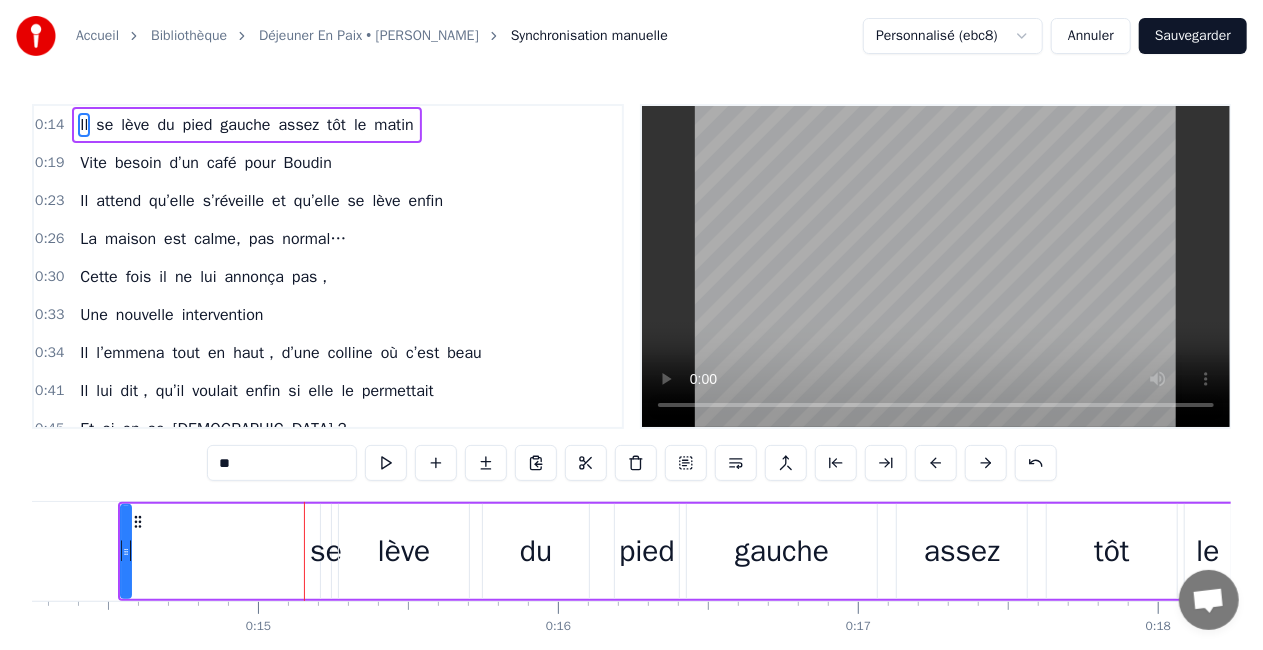 scroll, scrollTop: 0, scrollLeft: 4232, axis: horizontal 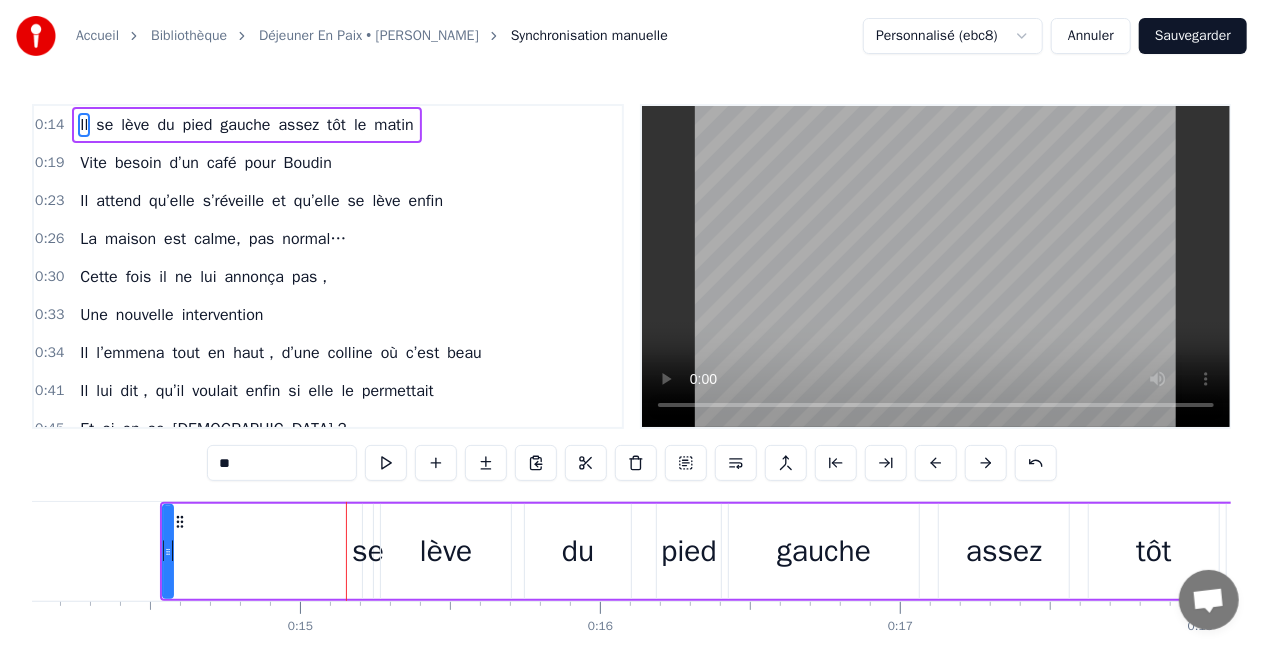 click on "Il se lève du pied gauche assez tôt le matin" at bounding box center (784, 551) 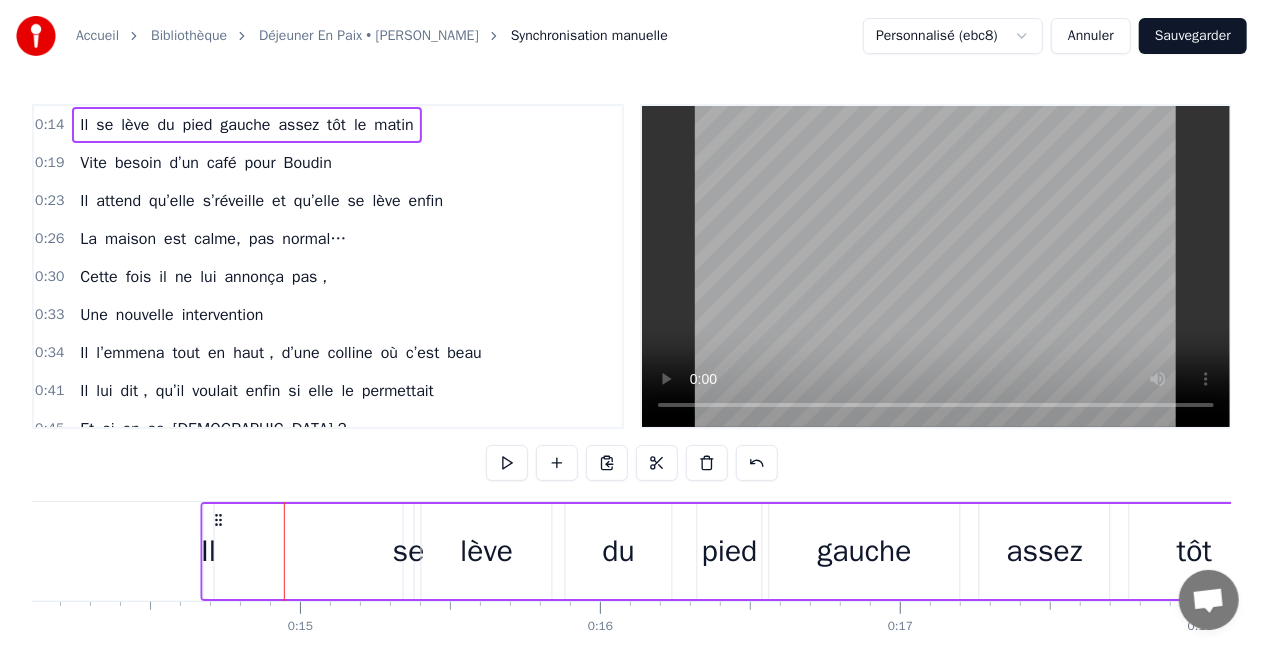 drag, startPoint x: 175, startPoint y: 524, endPoint x: 216, endPoint y: 524, distance: 41 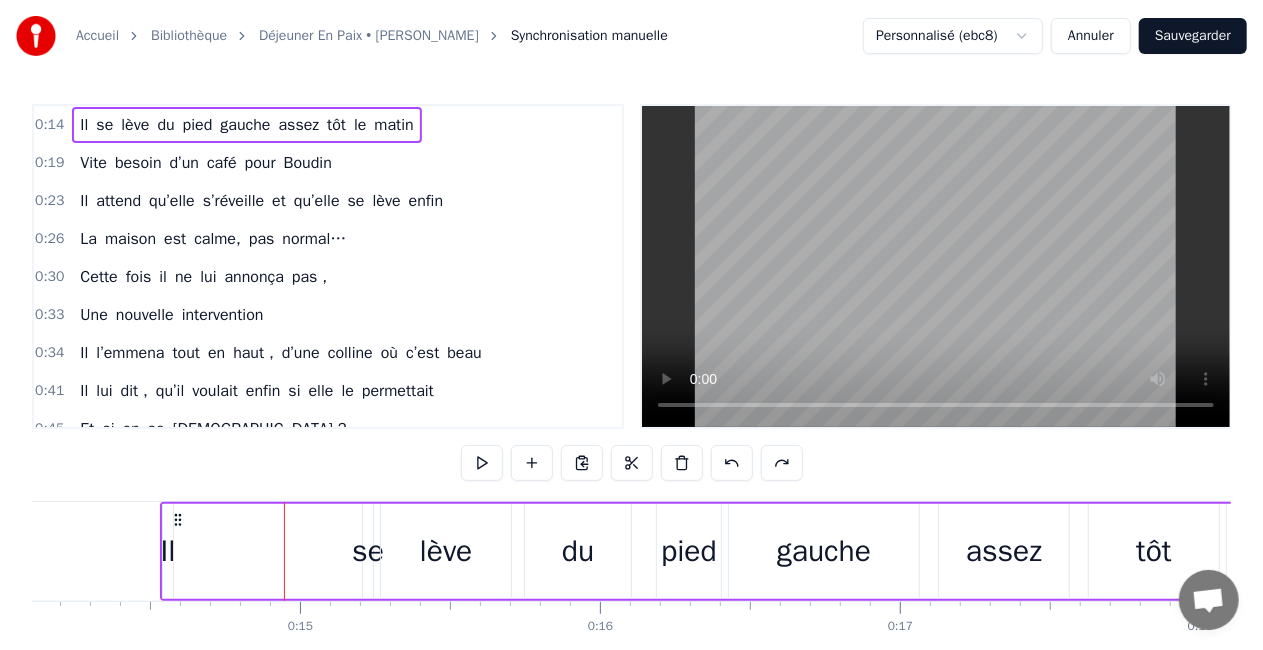 click on "Il" at bounding box center (168, 551) 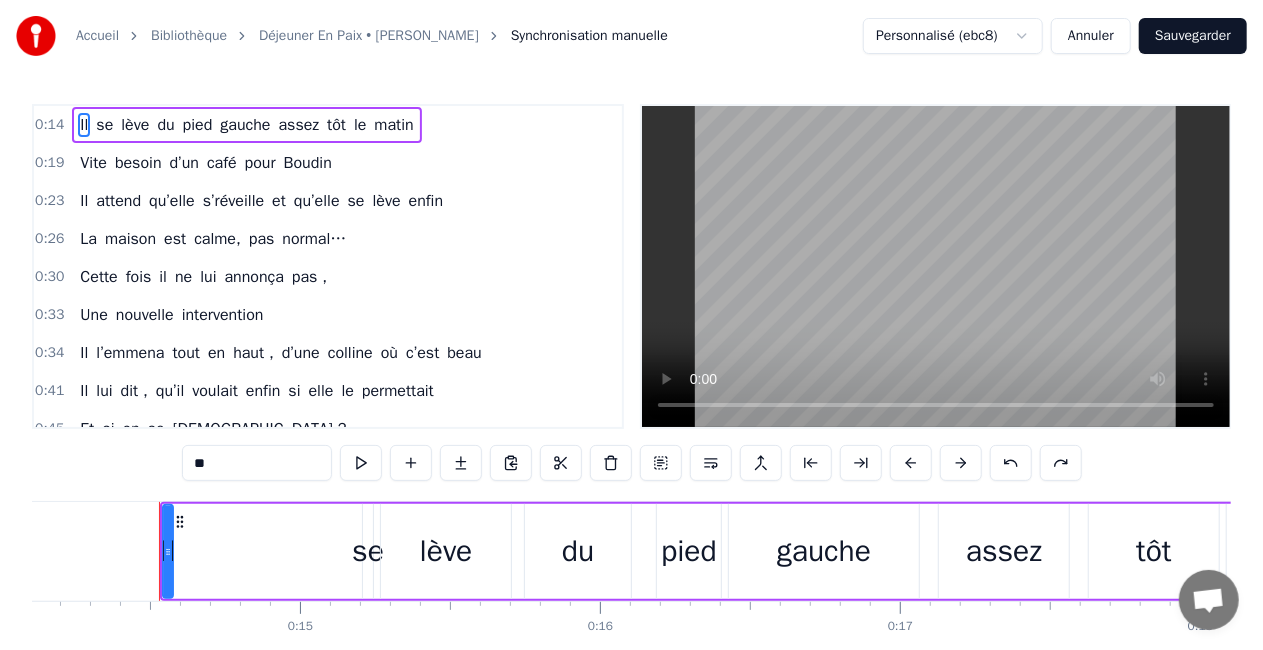 drag, startPoint x: 160, startPoint y: 536, endPoint x: 162, endPoint y: 548, distance: 12.165525 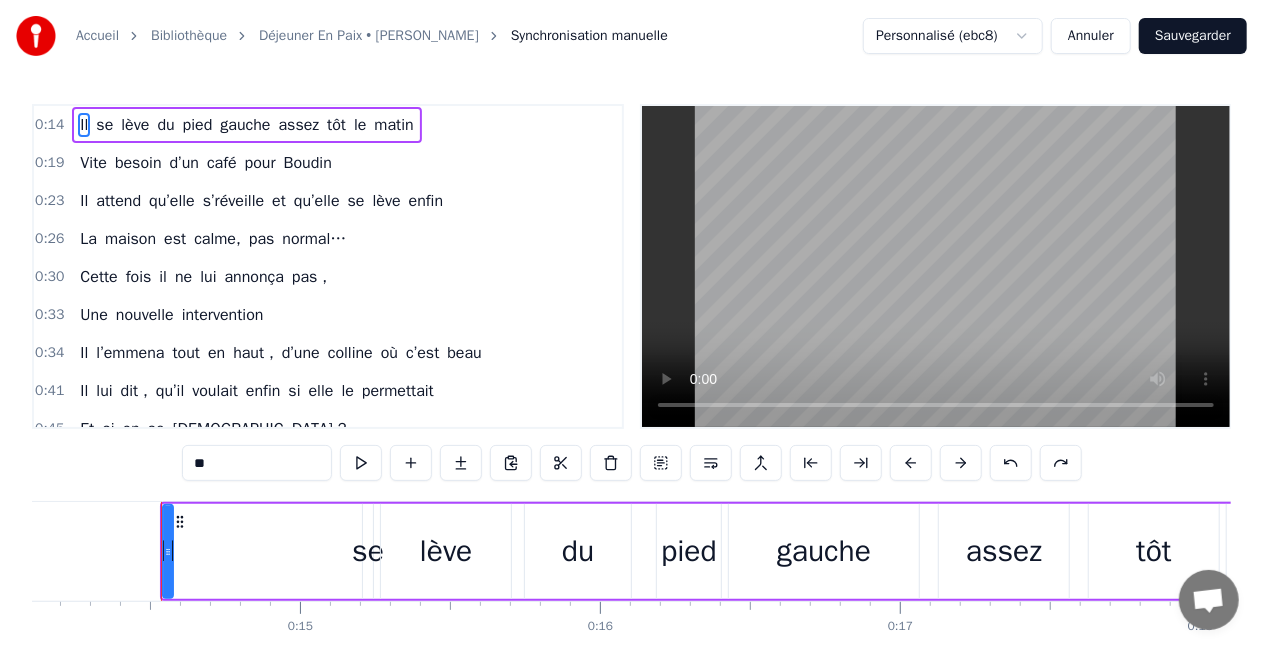 drag, startPoint x: 160, startPoint y: 574, endPoint x: 204, endPoint y: 582, distance: 44.72136 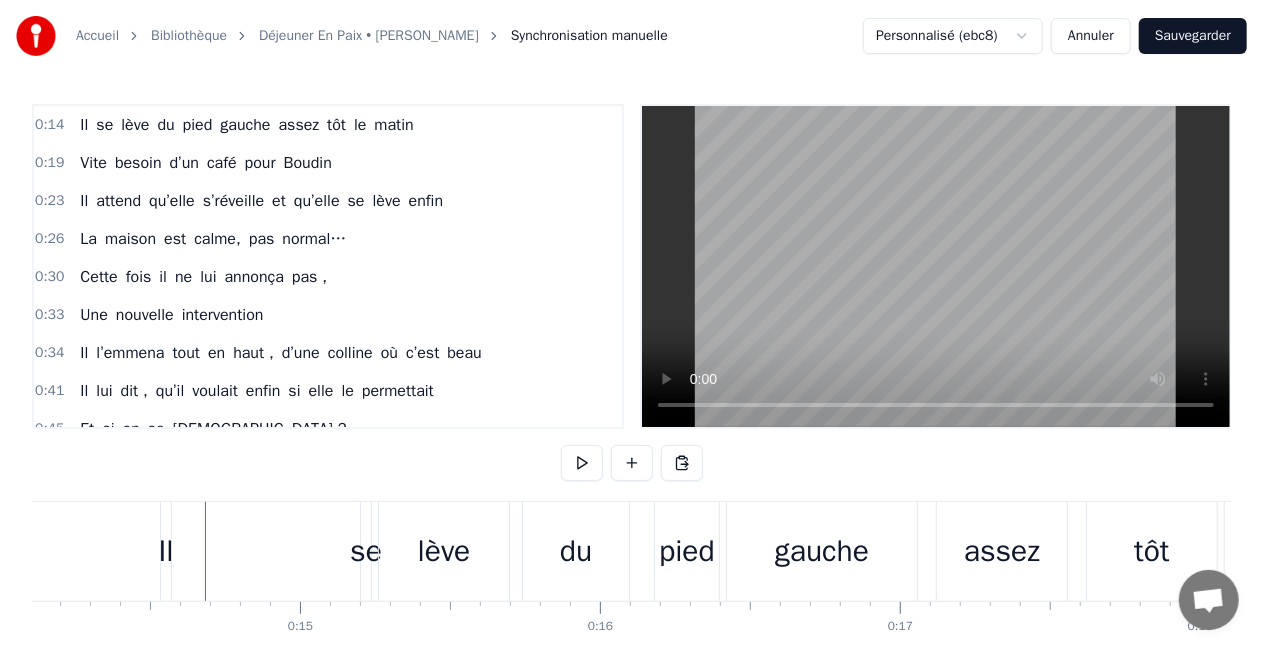 click on "Il" at bounding box center (166, 551) 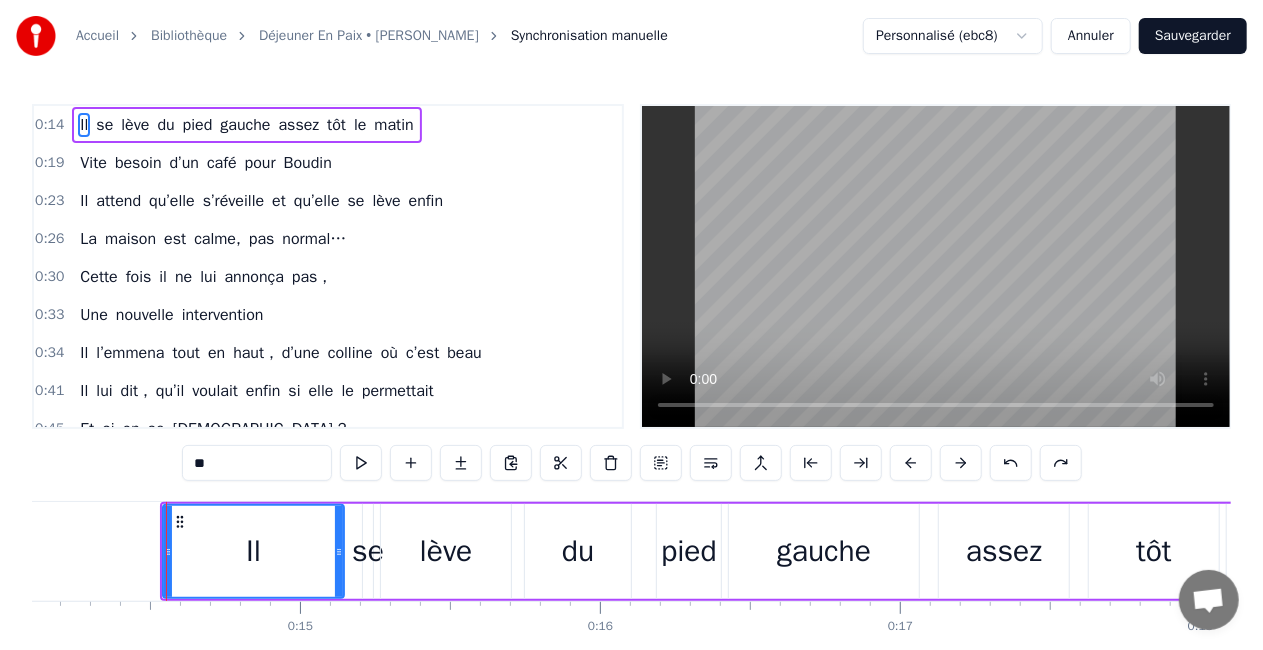 drag, startPoint x: 169, startPoint y: 546, endPoint x: 340, endPoint y: 554, distance: 171.18703 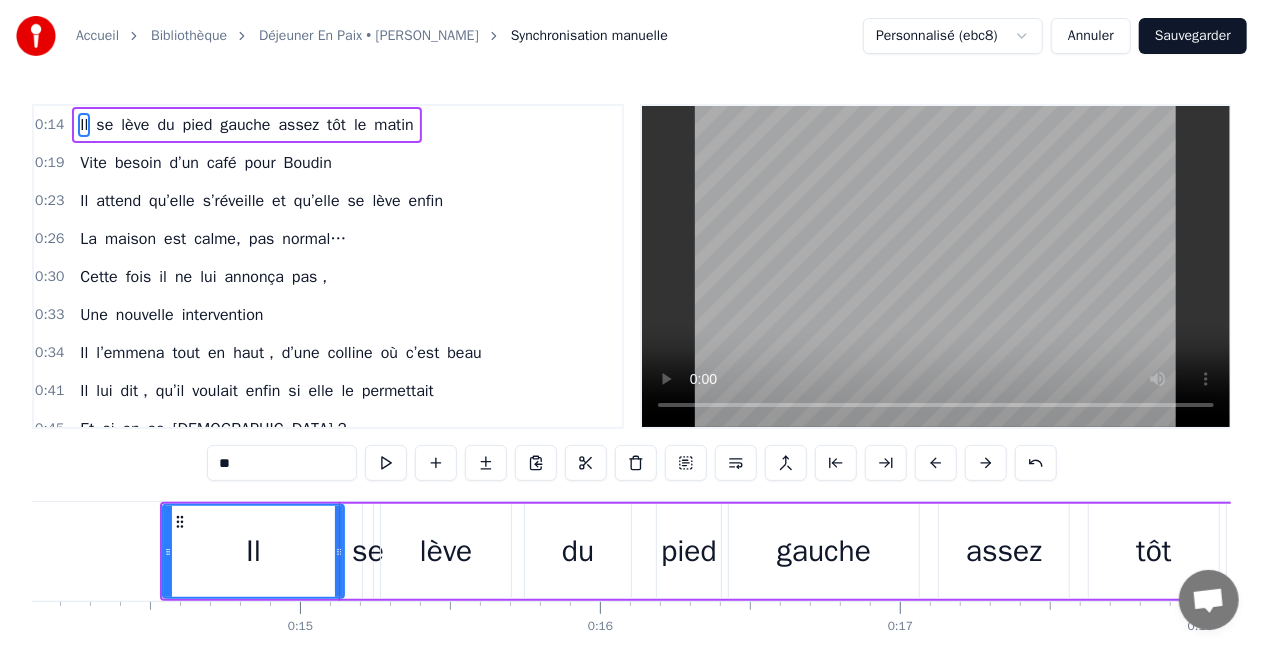 click on "0:14" at bounding box center [49, 125] 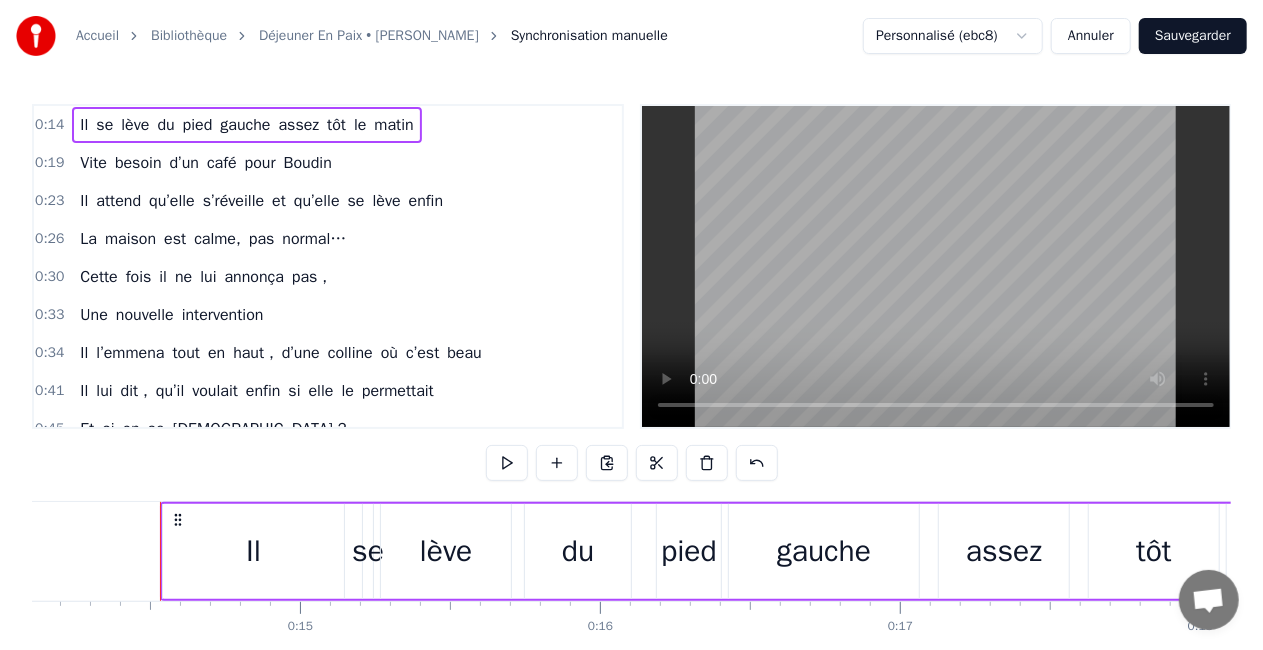 click on "0:14" at bounding box center (49, 125) 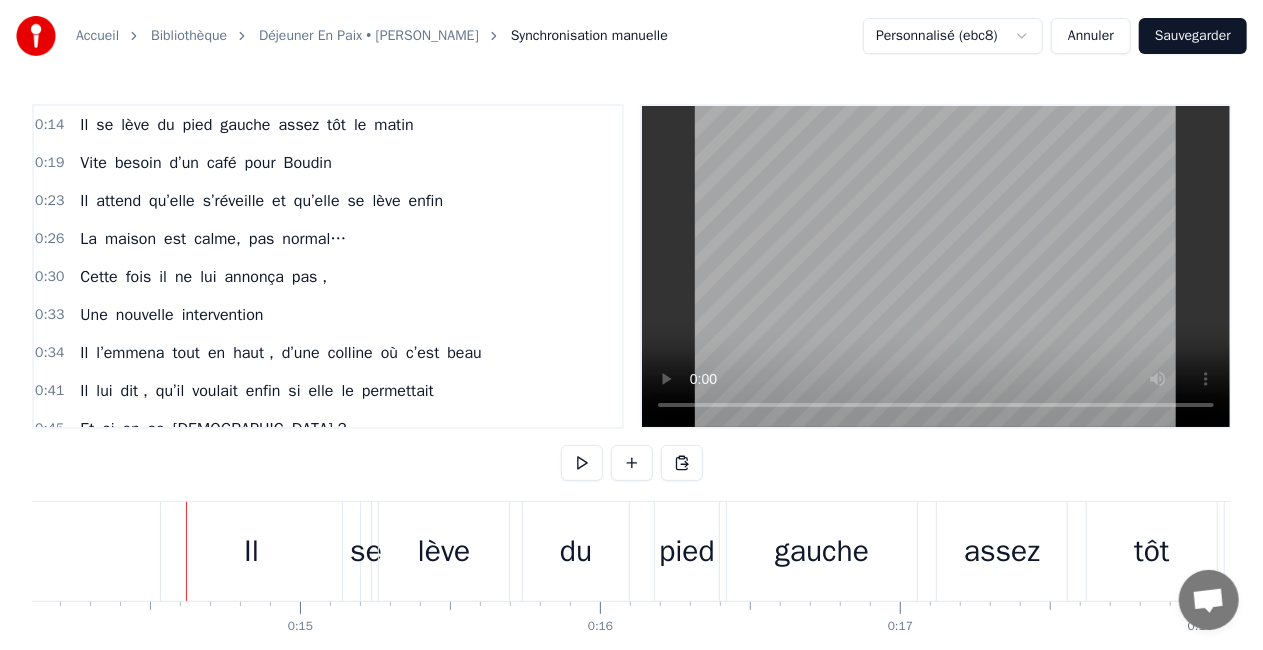 click on "Il" at bounding box center (251, 551) 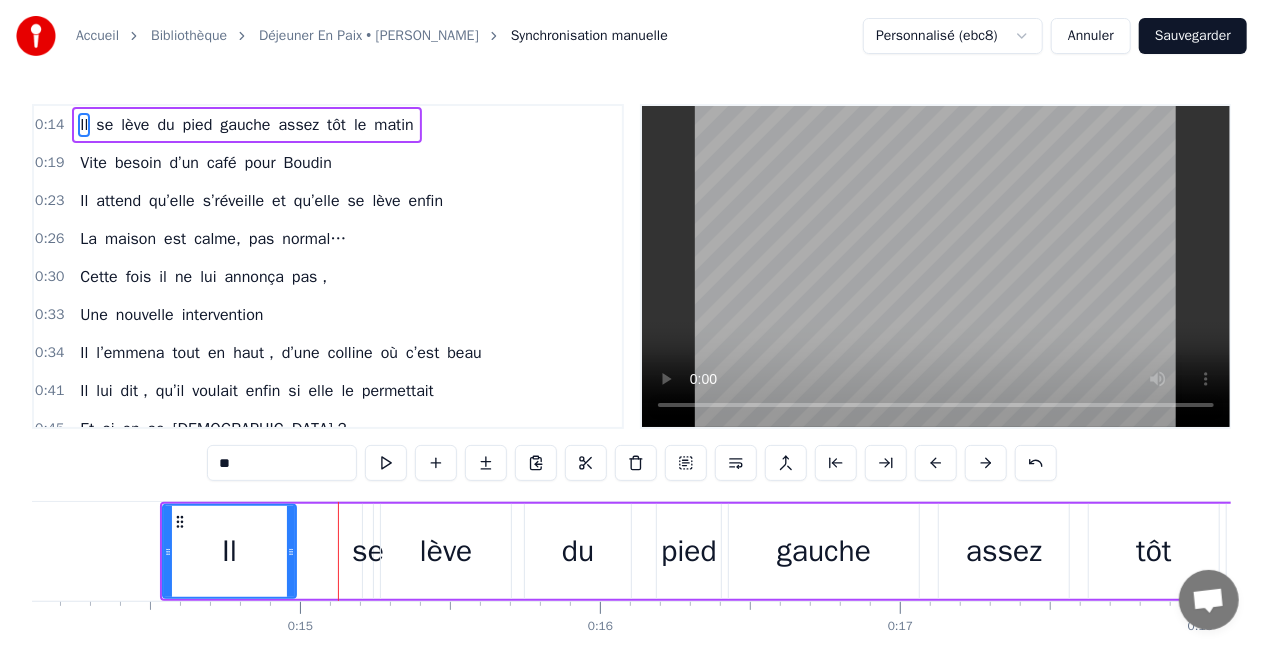 drag, startPoint x: 338, startPoint y: 534, endPoint x: 290, endPoint y: 541, distance: 48.507732 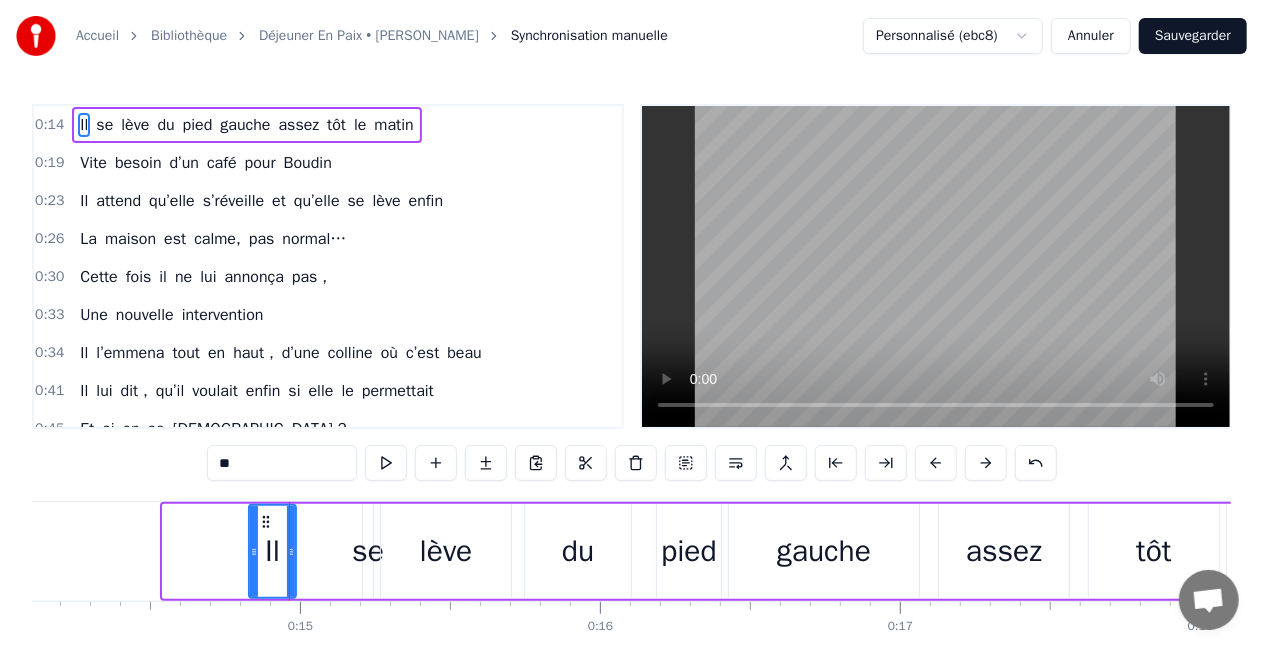 drag, startPoint x: 166, startPoint y: 534, endPoint x: 252, endPoint y: 542, distance: 86.37129 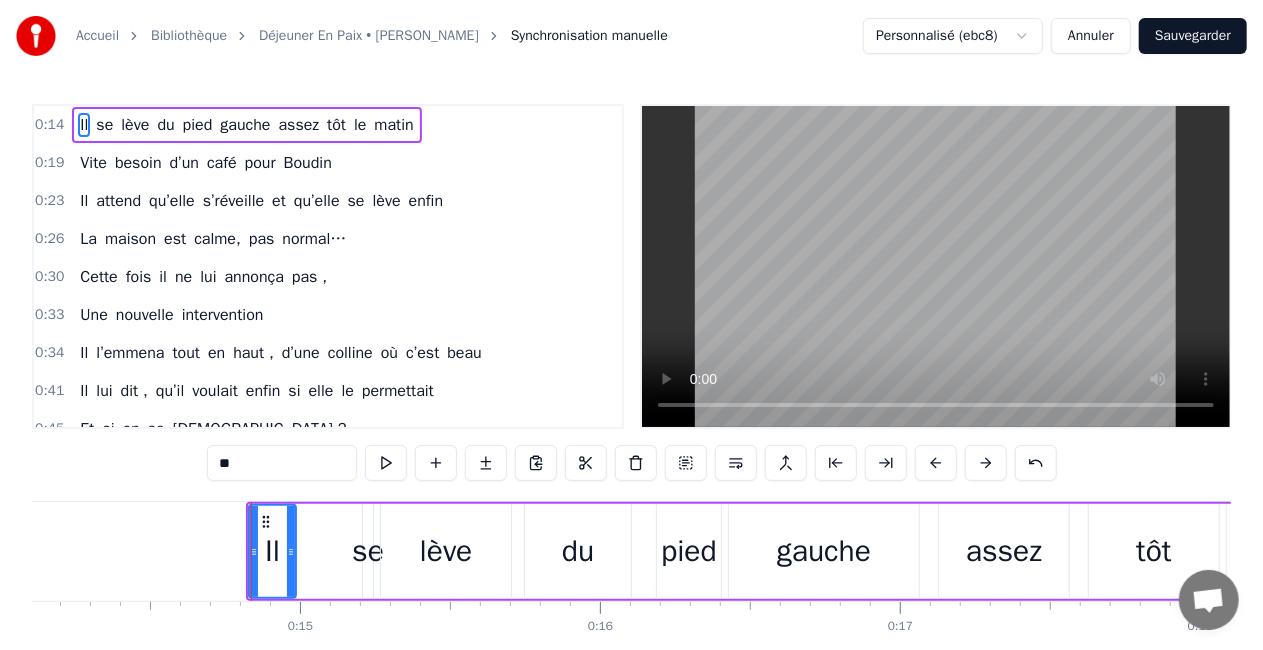 drag, startPoint x: 285, startPoint y: 526, endPoint x: 335, endPoint y: 529, distance: 50.08992 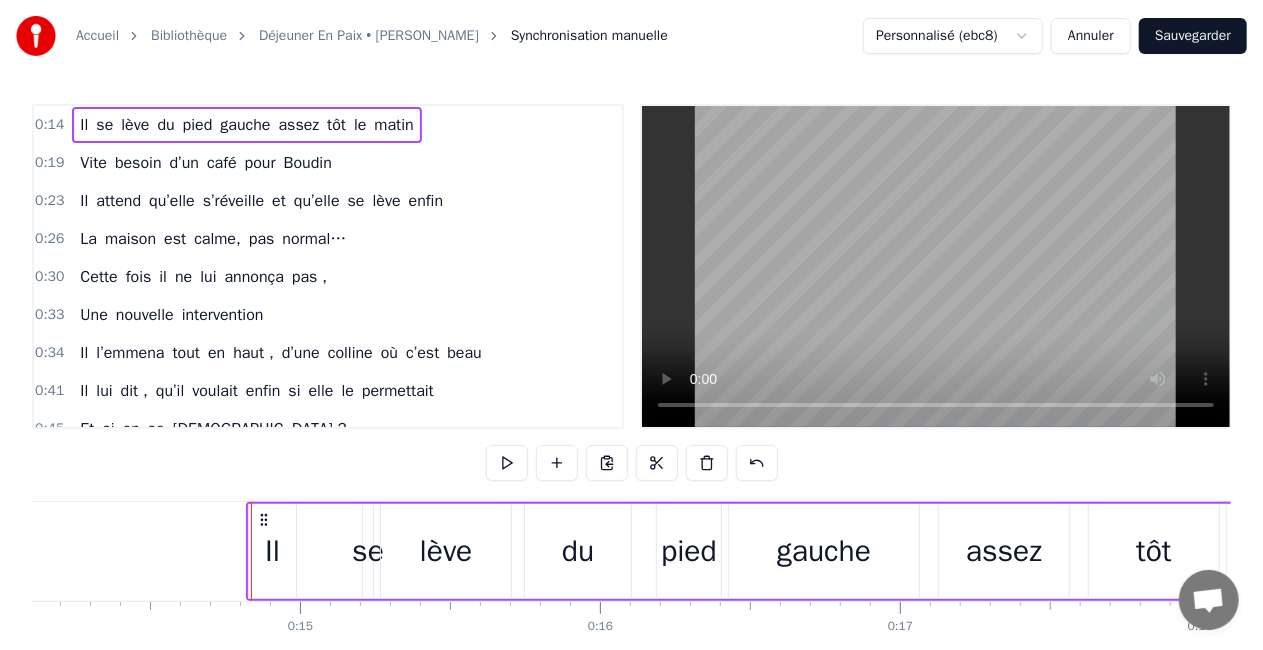drag, startPoint x: 272, startPoint y: 516, endPoint x: 332, endPoint y: 531, distance: 61.846584 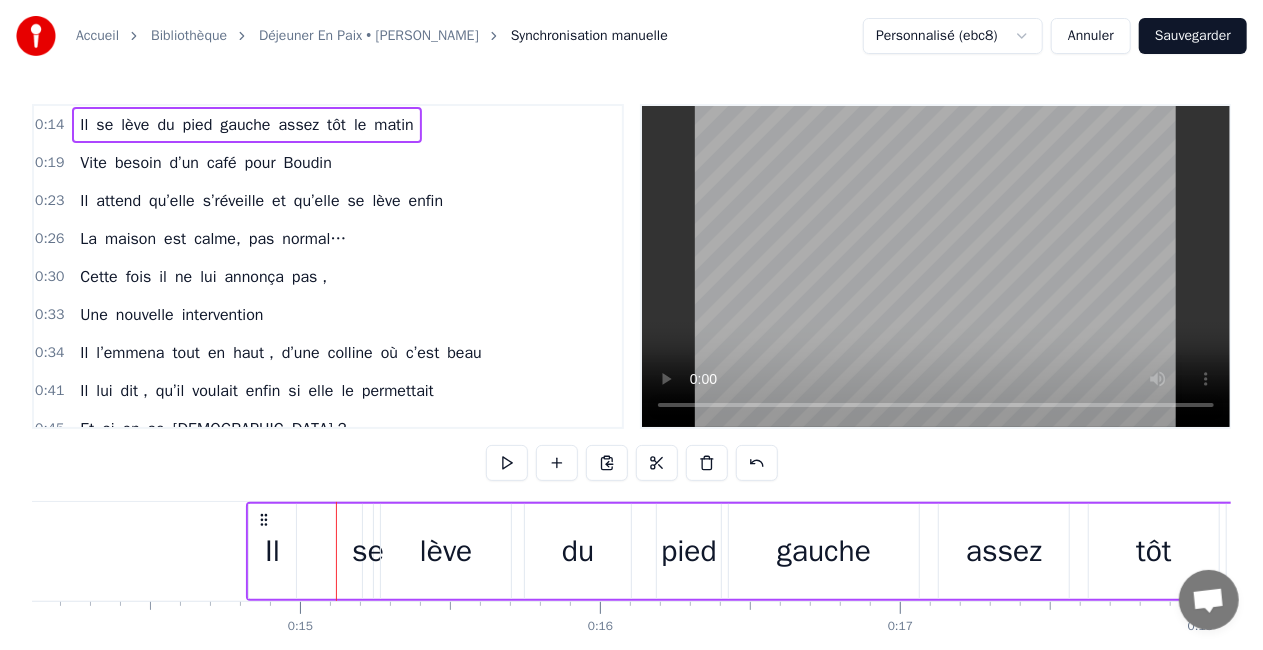 click on "Il" at bounding box center [272, 551] 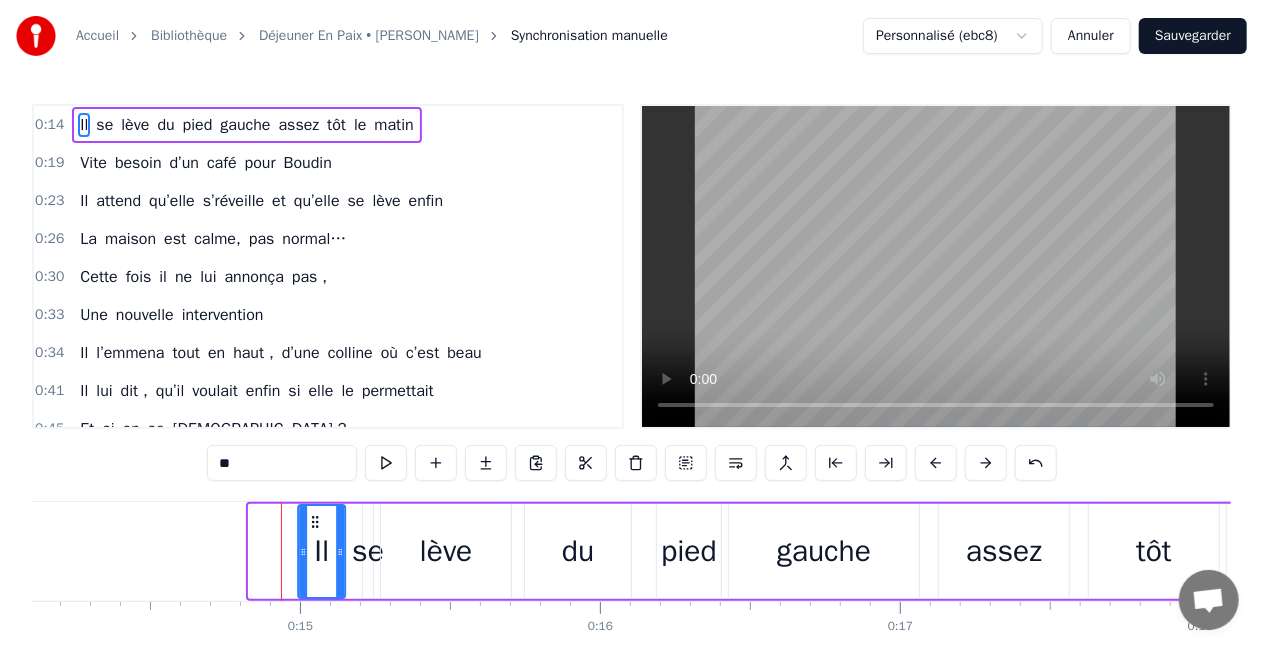drag, startPoint x: 264, startPoint y: 518, endPoint x: 314, endPoint y: 523, distance: 50.24938 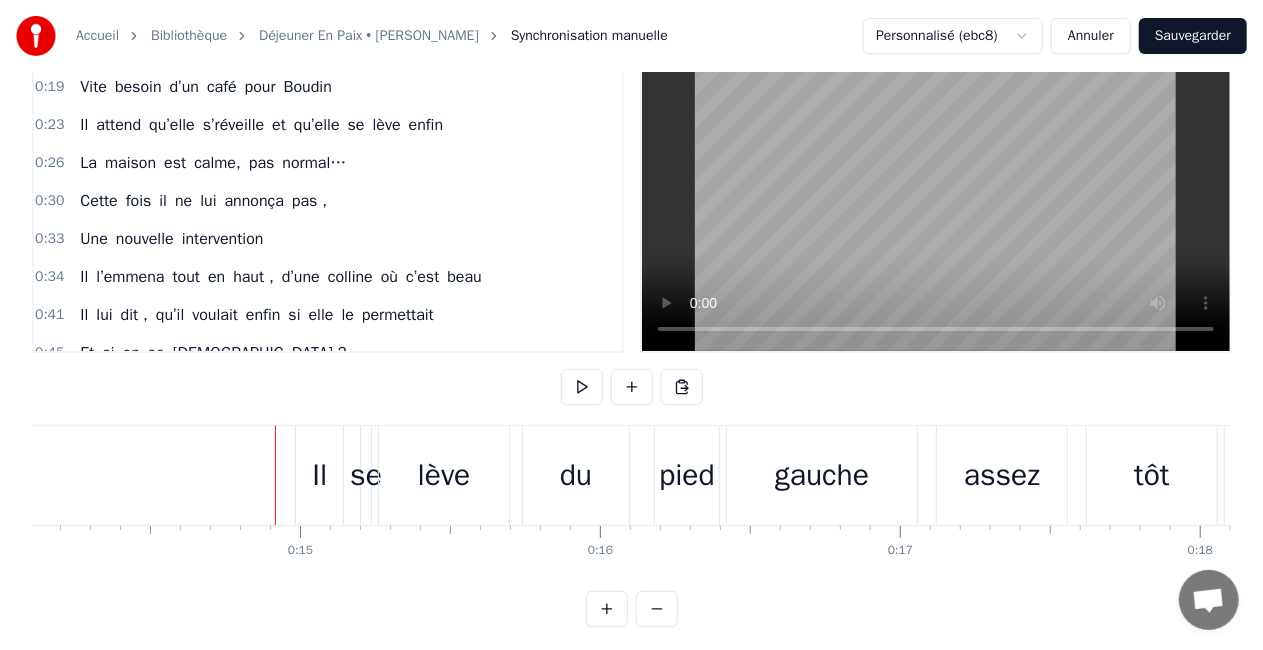 scroll, scrollTop: 102, scrollLeft: 0, axis: vertical 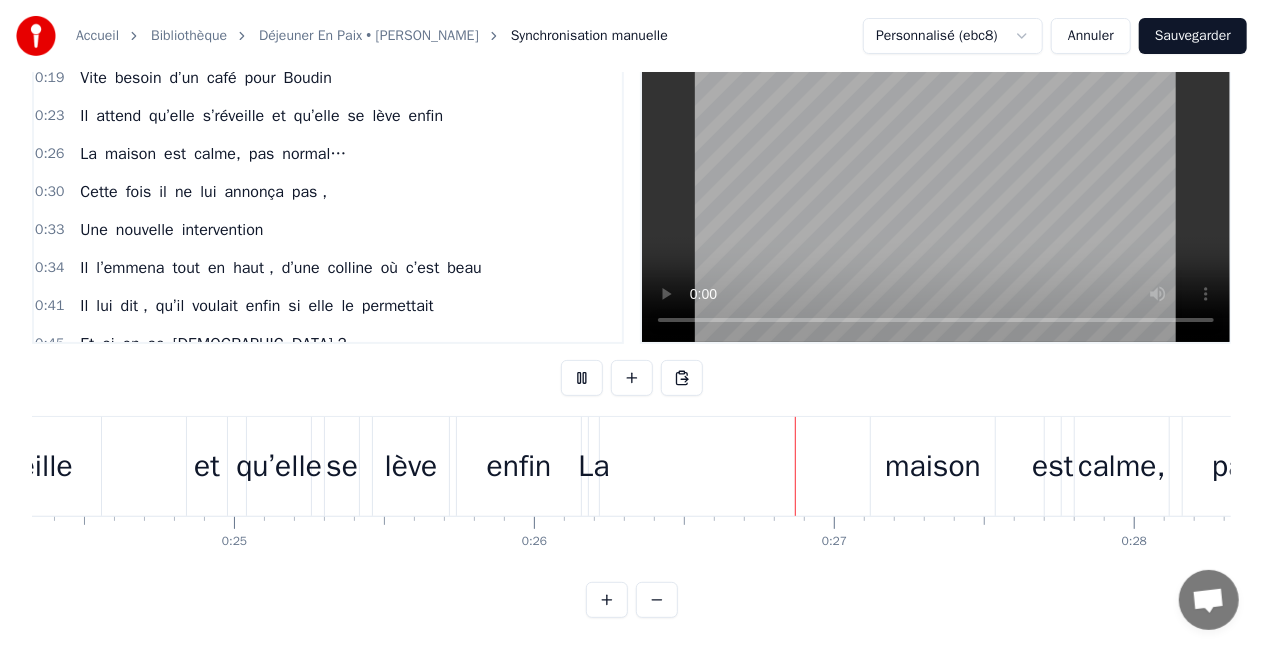 click on "0 0:01 0:02 0:03 0:04 0:05 0:06 0:07 0:08 0:09 0:10 0:11 0:12 0:13 0:14 0:15 0:16 0:17 0:18 0:19 0:20 0:21 0:22 0:23 0:24 0:25 0:26 0:27 0:28 0:29 0:30 0:31 0:32 0:33 0:34 0:35 0:36 0:37 0:38 0:39 0:40 0:41 0:42 0:43 0:44 0:45 0:46 0:47 0:48 0:49 0:50 0:51 0:52 0:53 0:54 0:55 0:56 0:57 0:58 0:59 1:00 1:01 1:02 1:03 1:04 1:05 1:06 1:07 1:08 1:09 1:10 1:11 1:12 1:13 1:14 1:15 1:16 1:17 1:18 1:19 1:20 1:21 1:22 1:23 1:24 1:25 1:26 1:27 1:28 1:29 1:30 1:31 1:32 1:33 1:34 1:35 1:36 1:37 1:38 1:39 1:40 1:41 1:42 1:43 1:44 1:45 1:46 1:47 1:48 1:49 1:50 1:51 1:52 1:53 1:54 1:55 1:56 1:57 1:58 1:59 2:00 2:01 2:02 2:03 2:04 2:05 2:06 2:07 2:08 2:09 2:10 2:11 2:12 2:13 2:14 2:15 2:16 2:17 2:18 2:19 2:20 2:21 2:22 2:23 2:24 2:25 2:26 2:27 2:28 2:29 2:30 2:31 2:32 2:33 2:34 2:35 2:36 2:37 2:38 2:39 2:40 2:41 2:42 2:43 2:44 2:45 2:46 2:47 2:48 2:49 2:50 2:51 2:52 2:53 2:54 2:55 2:56 2:57 2:58 2:59 3:00 3:01 3:02 3:03 3:04 3:05 3:06 3:07 3:08 3:09 3:10 3:11 3:12 3:13 3:14 3:15 3:16 3:17 3:18 3:19 3:20 3:21 3:22 3:23 3:24" at bounding box center (27841, 532) 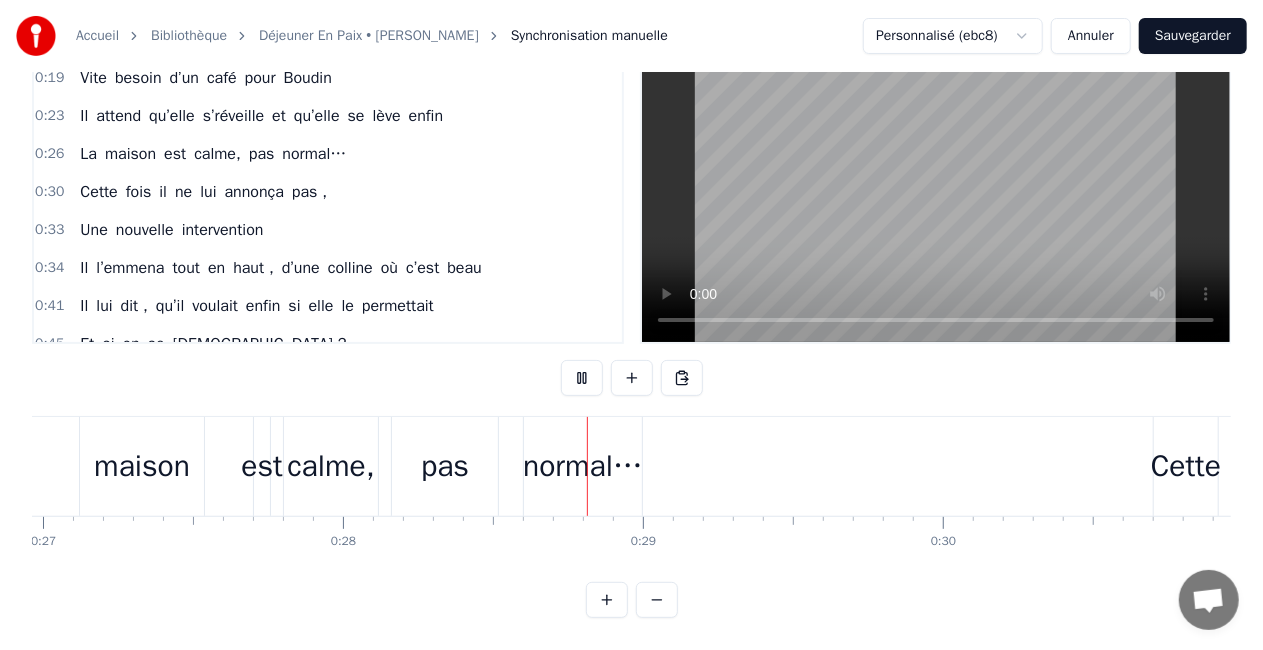 scroll, scrollTop: 0, scrollLeft: 8354, axis: horizontal 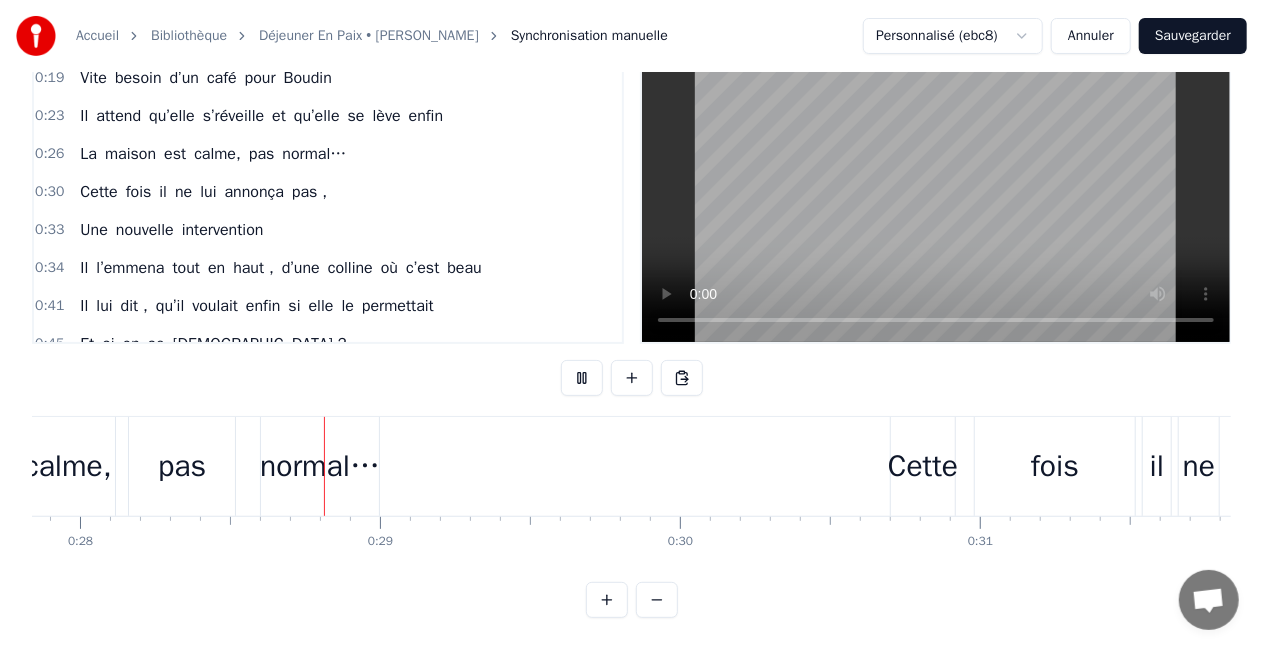 click on "0 0:01 0:02 0:03 0:04 0:05 0:06 0:07 0:08 0:09 0:10 0:11 0:12 0:13 0:14 0:15 0:16 0:17 0:18 0:19 0:20 0:21 0:22 0:23 0:24 0:25 0:26 0:27 0:28 0:29 0:30 0:31 0:32 0:33 0:34 0:35 0:36 0:37 0:38 0:39 0:40 0:41 0:42 0:43 0:44 0:45 0:46 0:47 0:48 0:49 0:50 0:51 0:52 0:53 0:54 0:55 0:56 0:57 0:58 0:59 1:00 1:01 1:02 1:03 1:04 1:05 1:06 1:07 1:08 1:09 1:10 1:11 1:12 1:13 1:14 1:15 1:16 1:17 1:18 1:19 1:20 1:21 1:22 1:23 1:24 1:25 1:26 1:27 1:28 1:29 1:30 1:31 1:32 1:33 1:34 1:35 1:36 1:37 1:38 1:39 1:40 1:41 1:42 1:43 1:44 1:45 1:46 1:47 1:48 1:49 1:50 1:51 1:52 1:53 1:54 1:55 1:56 1:57 1:58 1:59 2:00 2:01 2:02 2:03 2:04 2:05 2:06 2:07 2:08 2:09 2:10 2:11 2:12 2:13 2:14 2:15 2:16 2:17 2:18 2:19 2:20 2:21 2:22 2:23 2:24 2:25 2:26 2:27 2:28 2:29 2:30 2:31 2:32 2:33 2:34 2:35 2:36 2:37 2:38 2:39 2:40 2:41 2:42 2:43 2:44 2:45 2:46 2:47 2:48 2:49 2:50 2:51 2:52 2:53 2:54 2:55 2:56 2:57 2:58 2:59 3:00 3:01 3:02 3:03 3:04 3:05 3:06 3:07 3:08 3:09 3:10 3:11 3:12 3:13 3:14 3:15 3:16 3:17 3:18 3:19 3:20 3:21 3:22 3:23 3:24" at bounding box center [26787, 532] 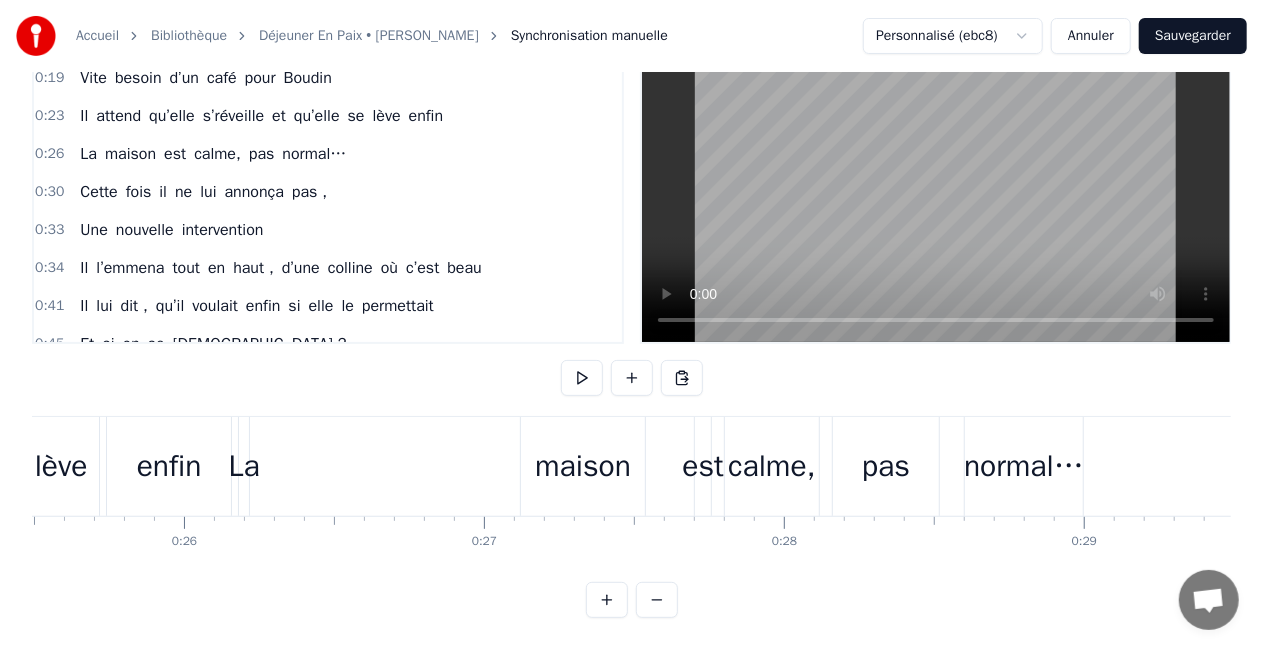 scroll, scrollTop: 0, scrollLeft: 7528, axis: horizontal 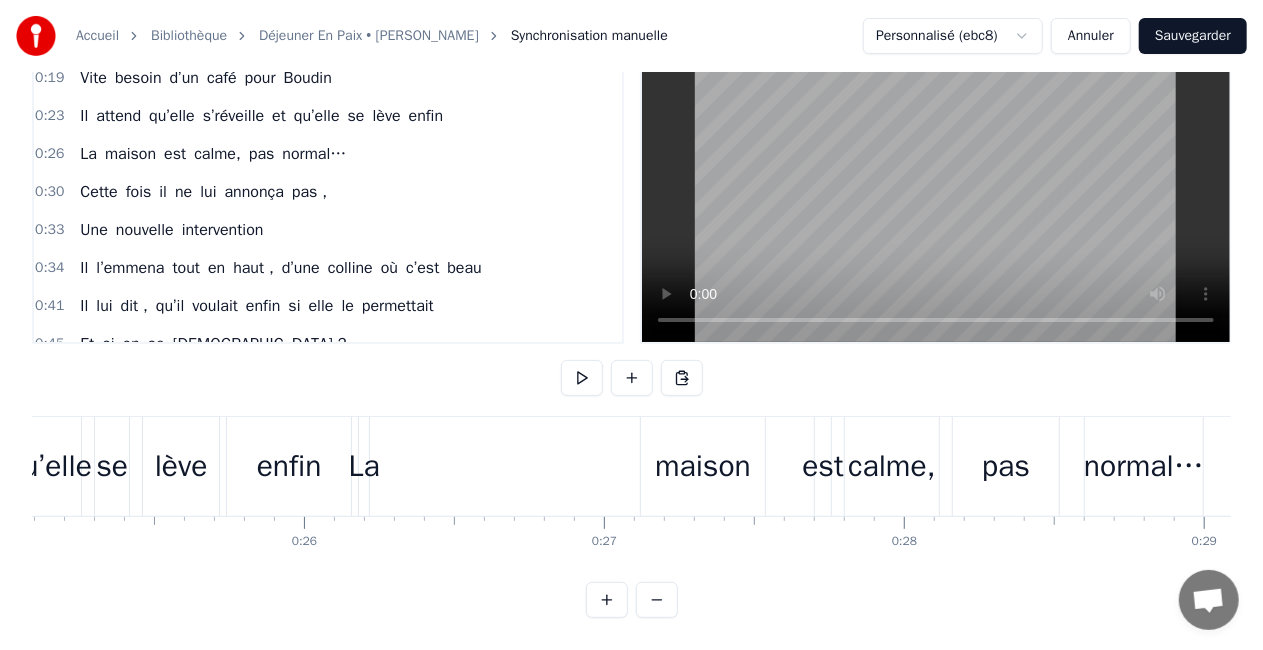 click on "La" at bounding box center (363, 466) 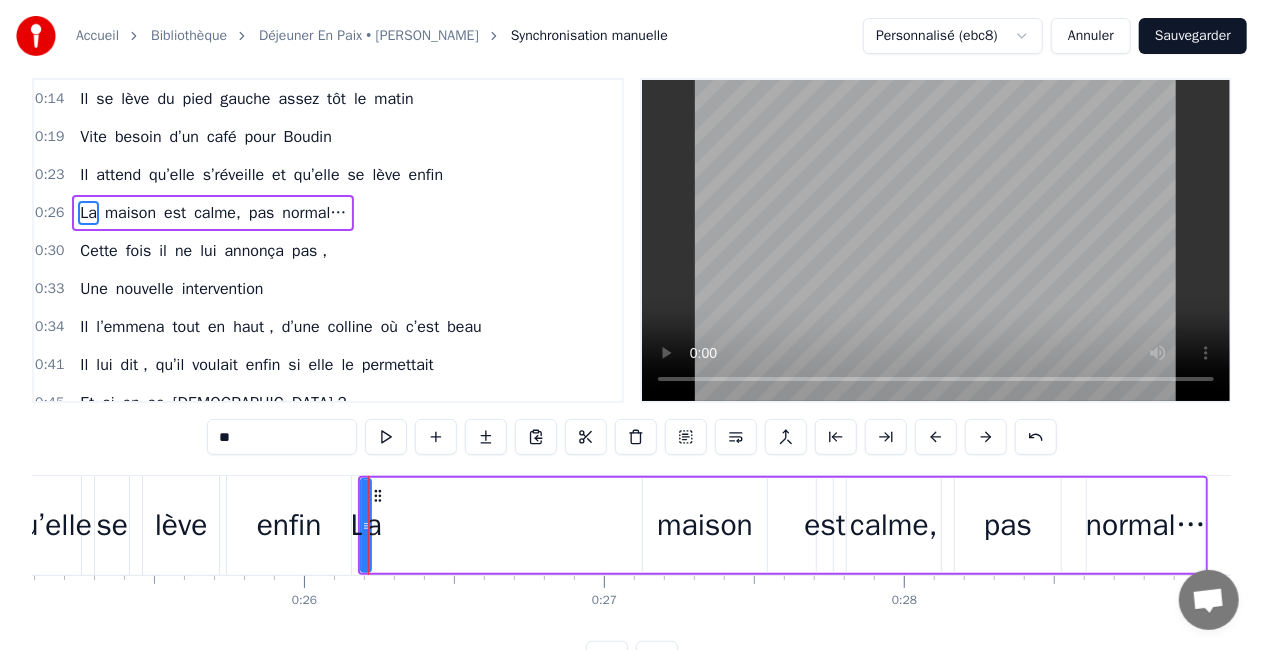 scroll, scrollTop: 0, scrollLeft: 0, axis: both 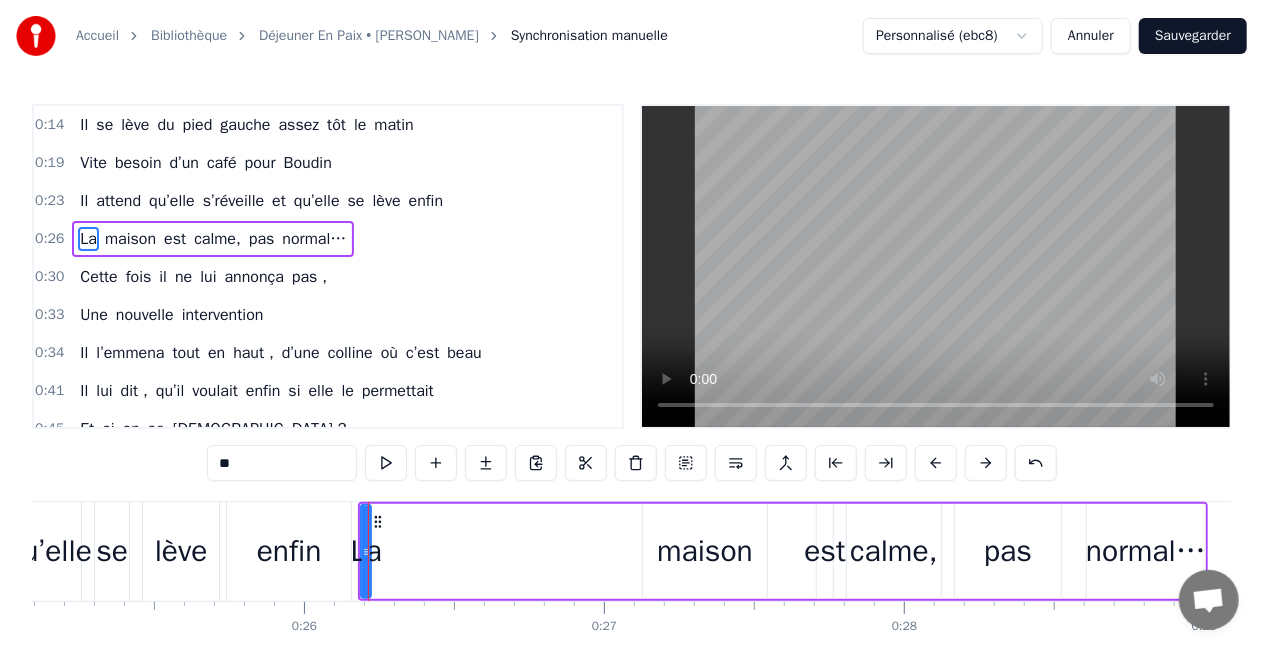click on "0:14 Il se lève du pied gauche assez tôt le matin 0:19 Vite besoin d’un café pour Boudin 0:23 Il attend qu’elle s’réveille et qu’elle se lève enfin 0:26 La maison est calme, pas normal… 0:30 Cette fois il ne lui annonça pas , 0:33 Une nouvelle intervention 0:34 Il l’emmena tout en haut , d’une colline où c’est beau 0:41 Il lui dit , qu’il voulait enfin si elle le permettait 0:45 Et si on se mariait  ? 0:53 Et si on se mariait  ? 1:01 10 ans maintenant, qu’ils se se sont rencontrés 1:05 Grâce à l’aide d’une épatante kiné 1:09 Un gros mal de dos, un genou qui vieillit 1:13 On peut lui dire un gros bravo tout d' même 1:16 Elle prend son vin blanc en riant, c’est bientôt elle, la reine 1:24 40 ans, deux enfants ,il était grand temps quand même  ! 1:27 qu’il lui dise , qu’il voulait enfin si elle le permettait 1:31 Et si on se mariait  ? 1:39 Si on se mariait  ? 1:45 Ooooohhh si on se mariait  ? 2:02 Aujourd’hui c’est samedi on est tous réunis.. 2:05 Très belle 0" at bounding box center (631, 403) 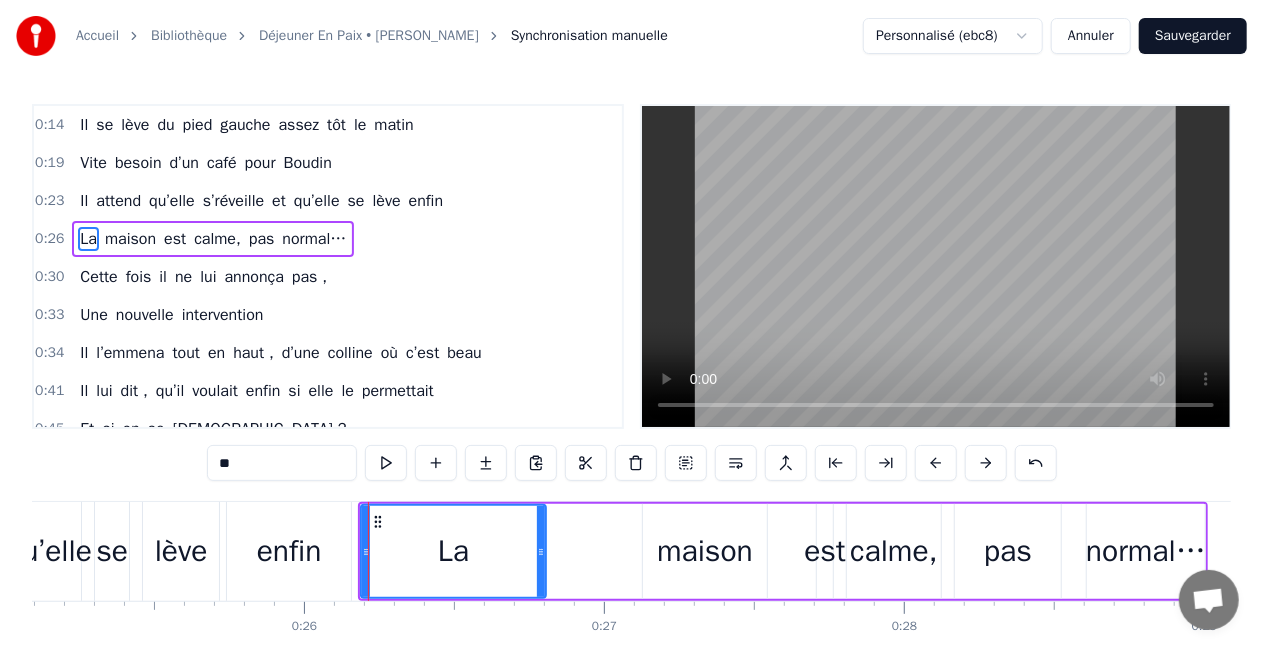 drag, startPoint x: 365, startPoint y: 542, endPoint x: 540, endPoint y: 544, distance: 175.01143 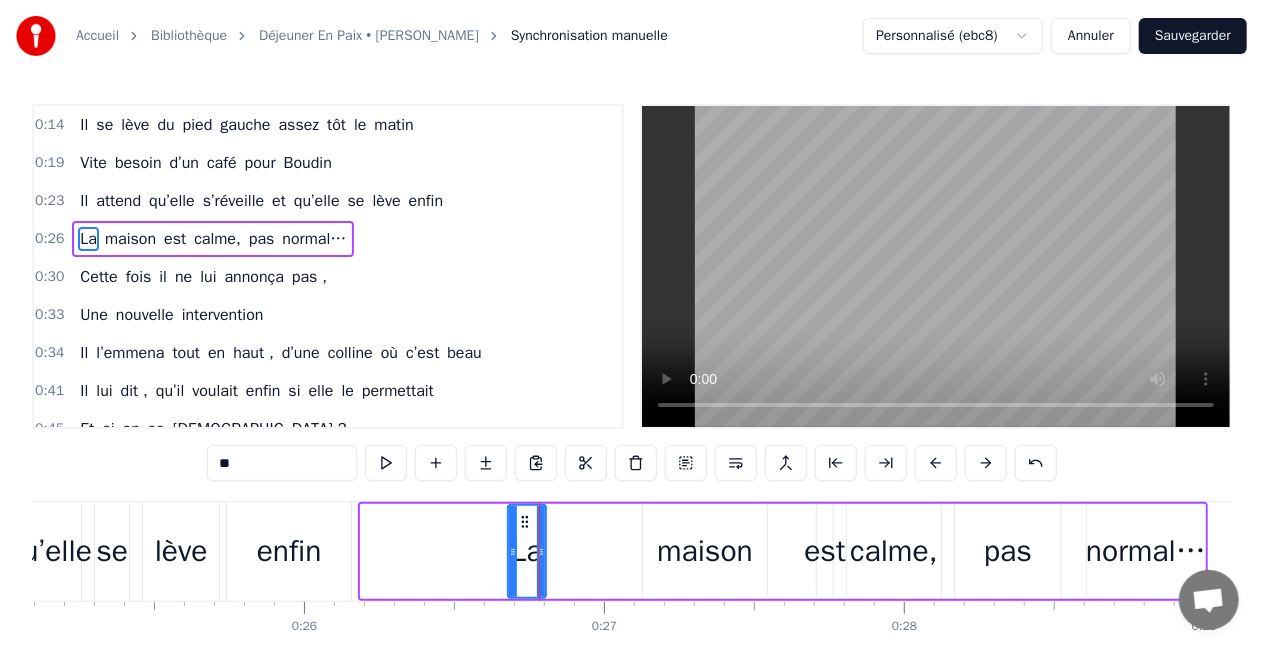 drag, startPoint x: 362, startPoint y: 551, endPoint x: 509, endPoint y: 551, distance: 147 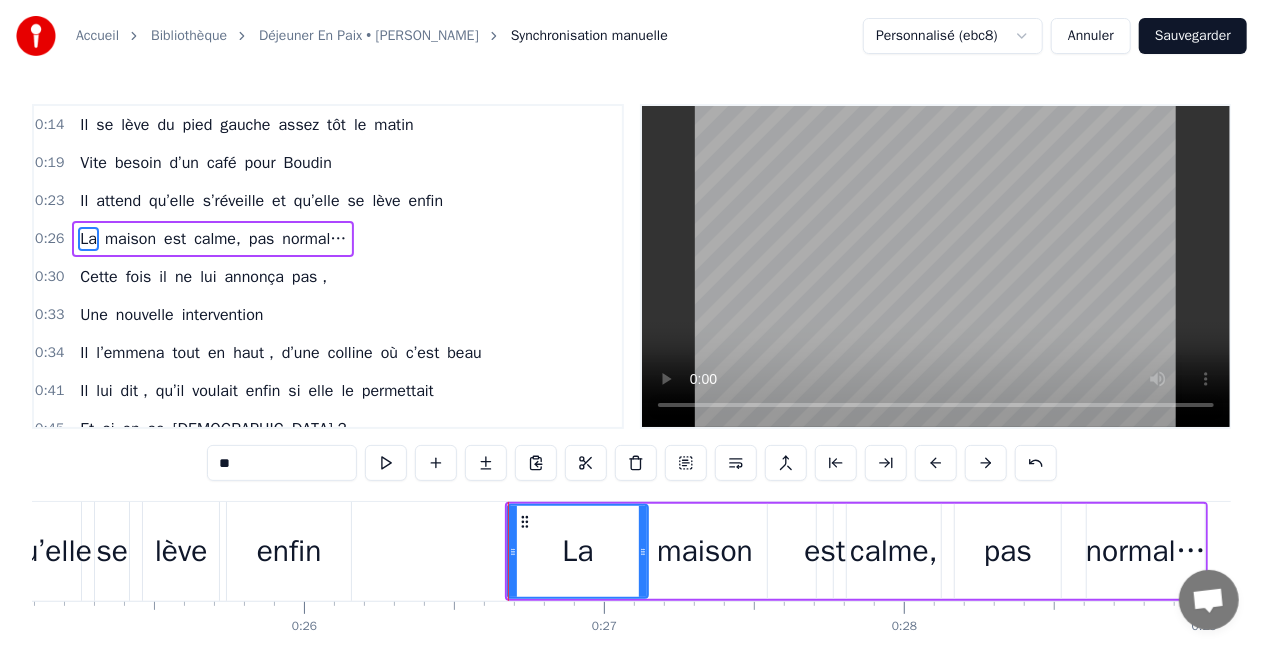 drag, startPoint x: 541, startPoint y: 552, endPoint x: 643, endPoint y: 558, distance: 102.176315 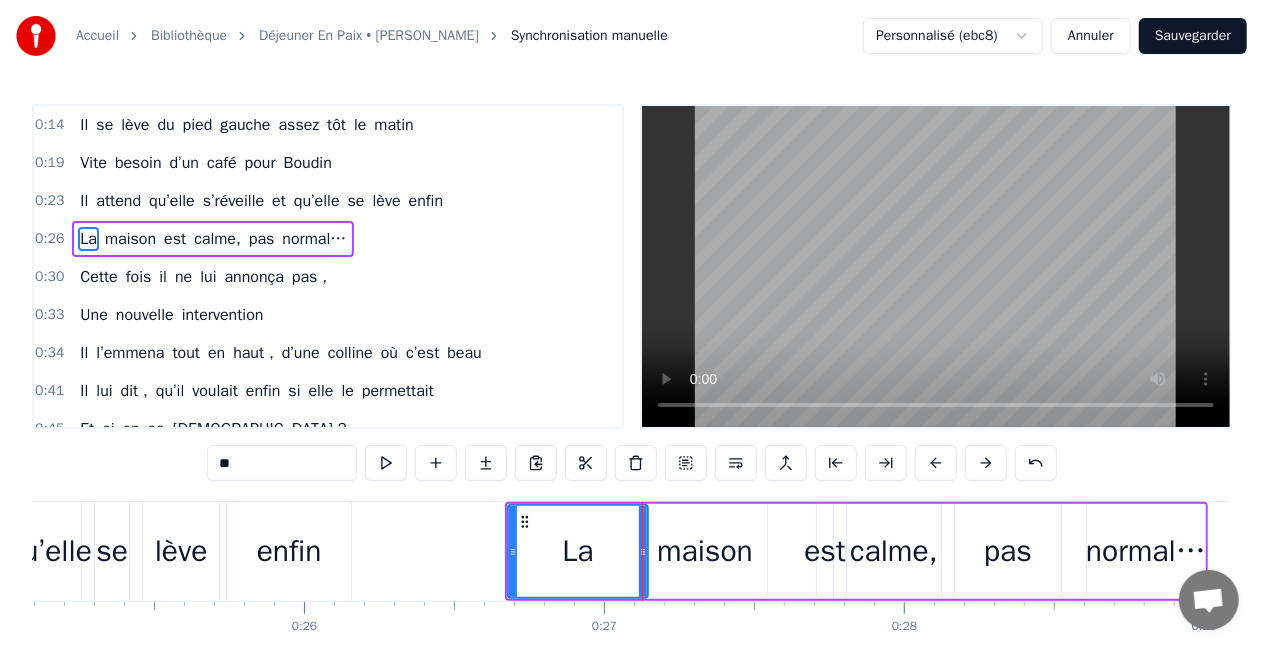 click on "La maison est calme, pas normal…" at bounding box center [856, 551] 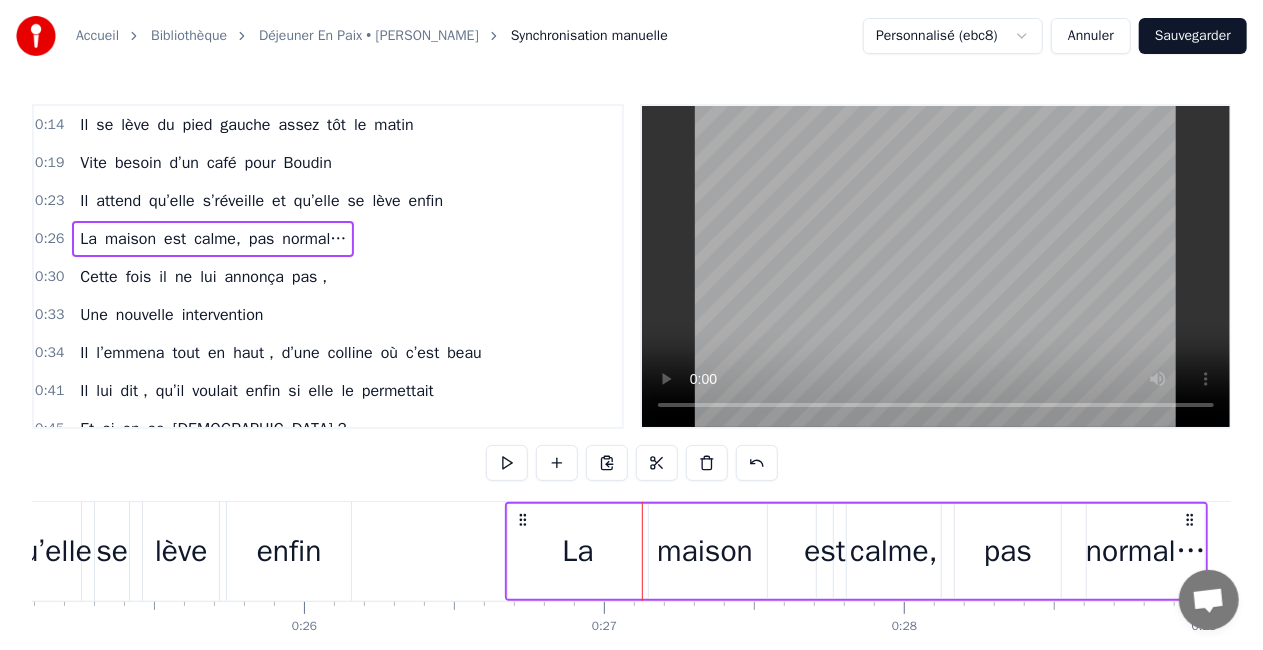click on "La" at bounding box center [578, 551] 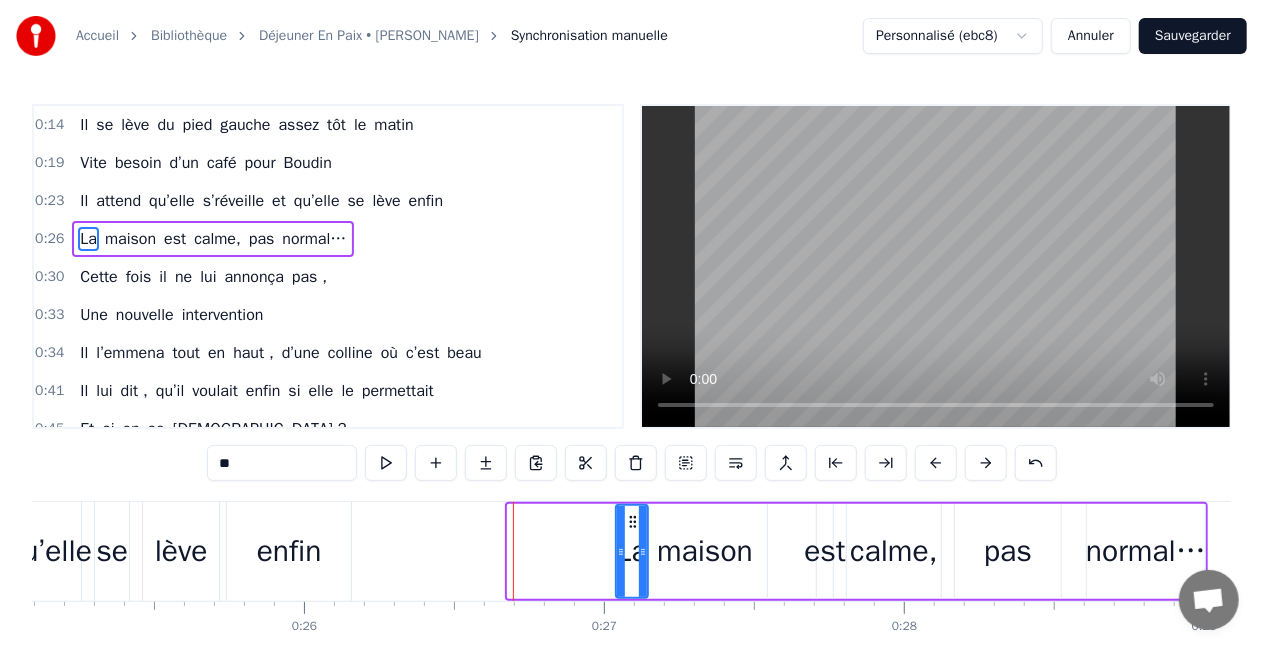 drag, startPoint x: 514, startPoint y: 551, endPoint x: 622, endPoint y: 557, distance: 108.16654 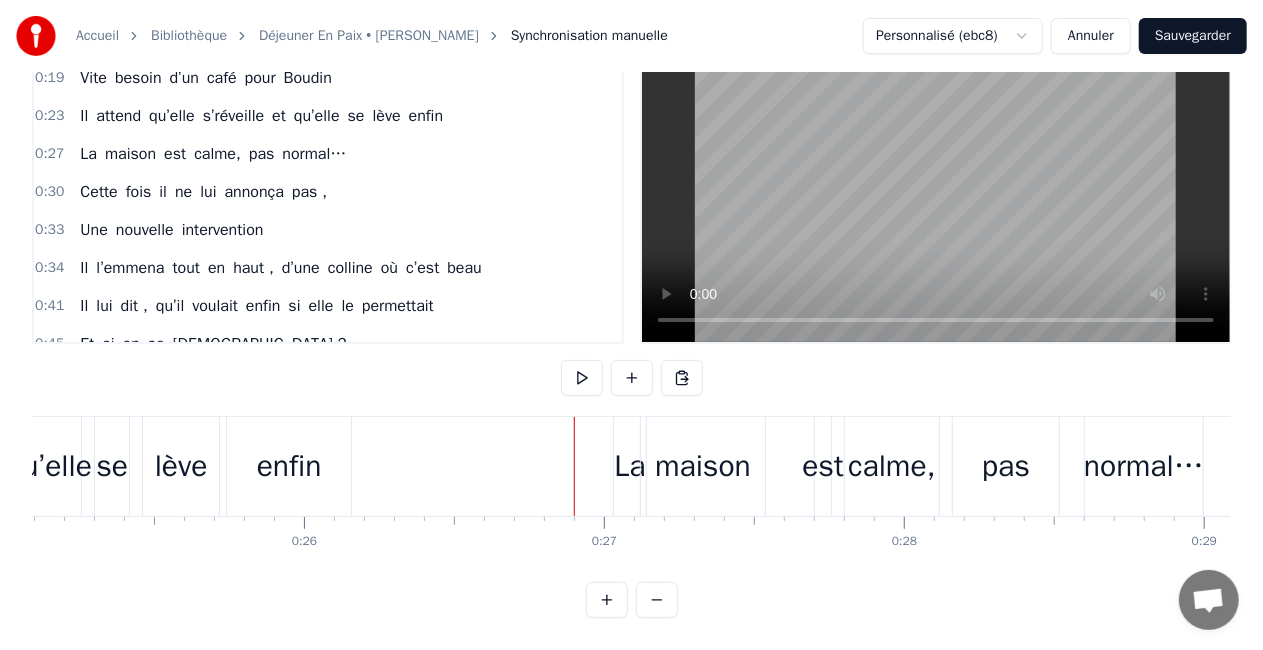 scroll, scrollTop: 102, scrollLeft: 0, axis: vertical 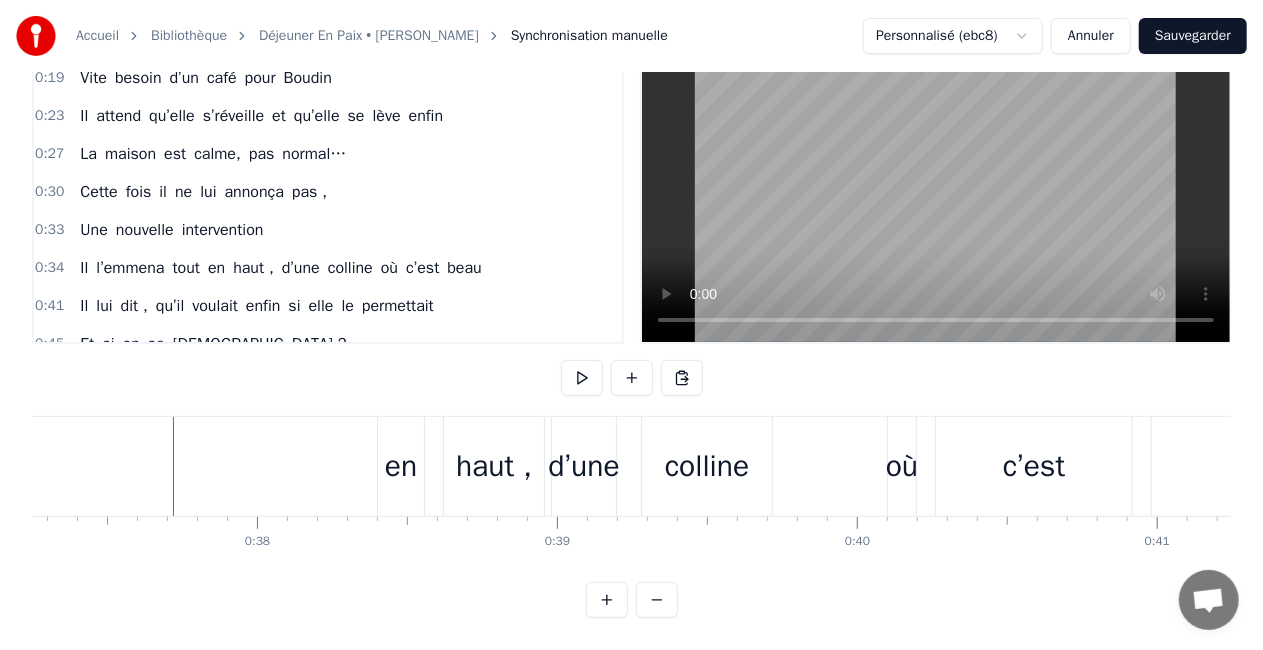 click on "Sauvegarder" at bounding box center [1193, 36] 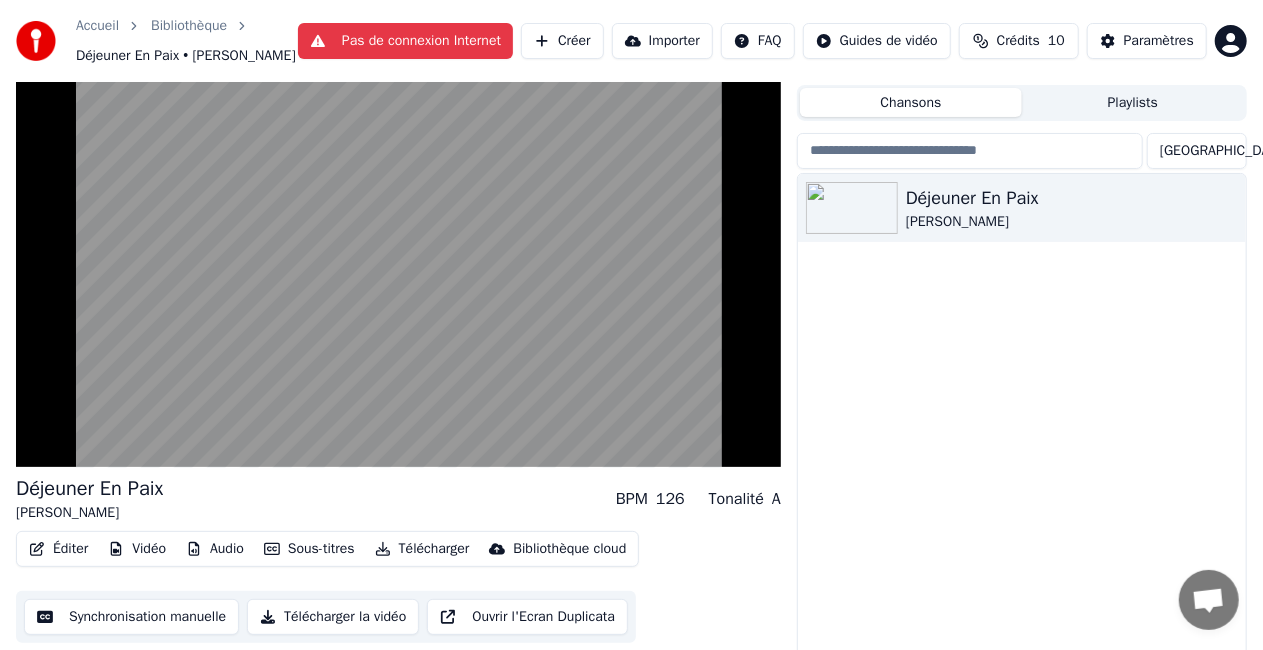 scroll, scrollTop: 75, scrollLeft: 0, axis: vertical 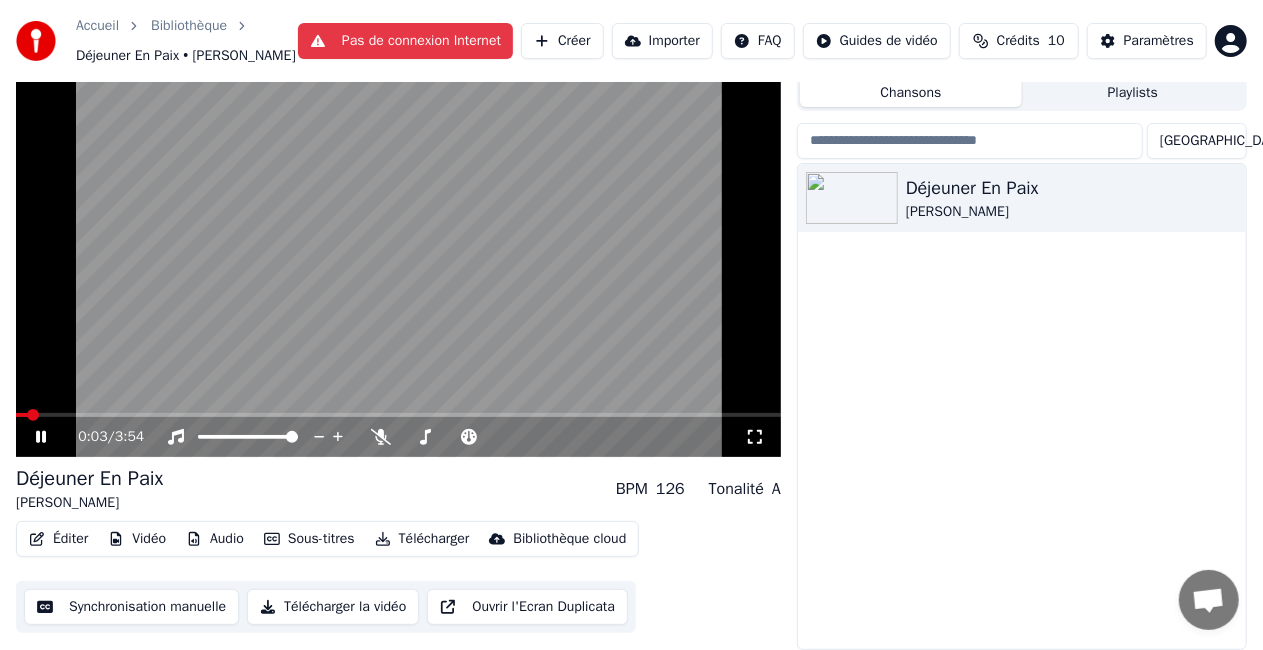 drag, startPoint x: 413, startPoint y: 260, endPoint x: 136, endPoint y: 394, distance: 307.7093 